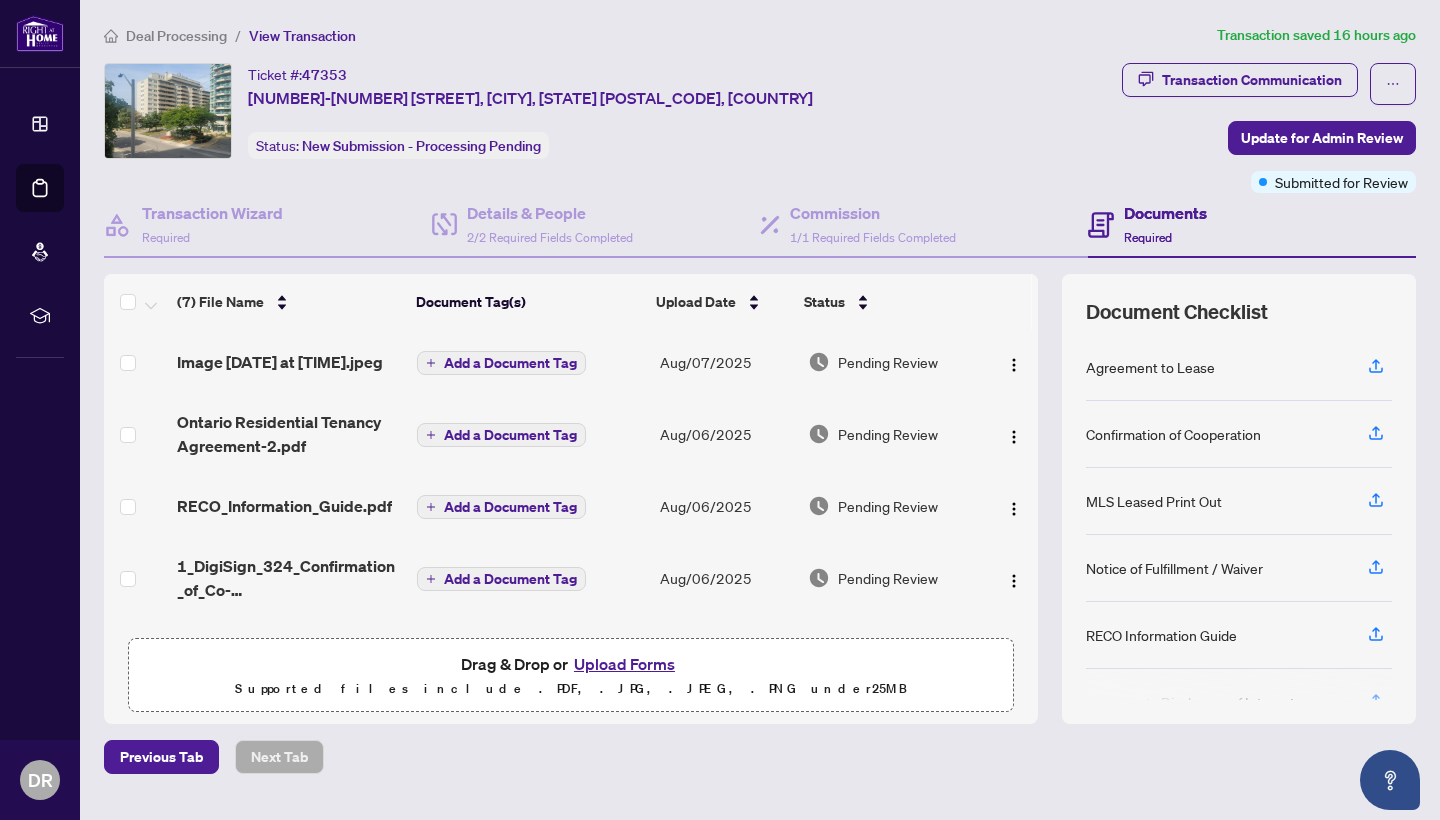 scroll, scrollTop: 0, scrollLeft: 0, axis: both 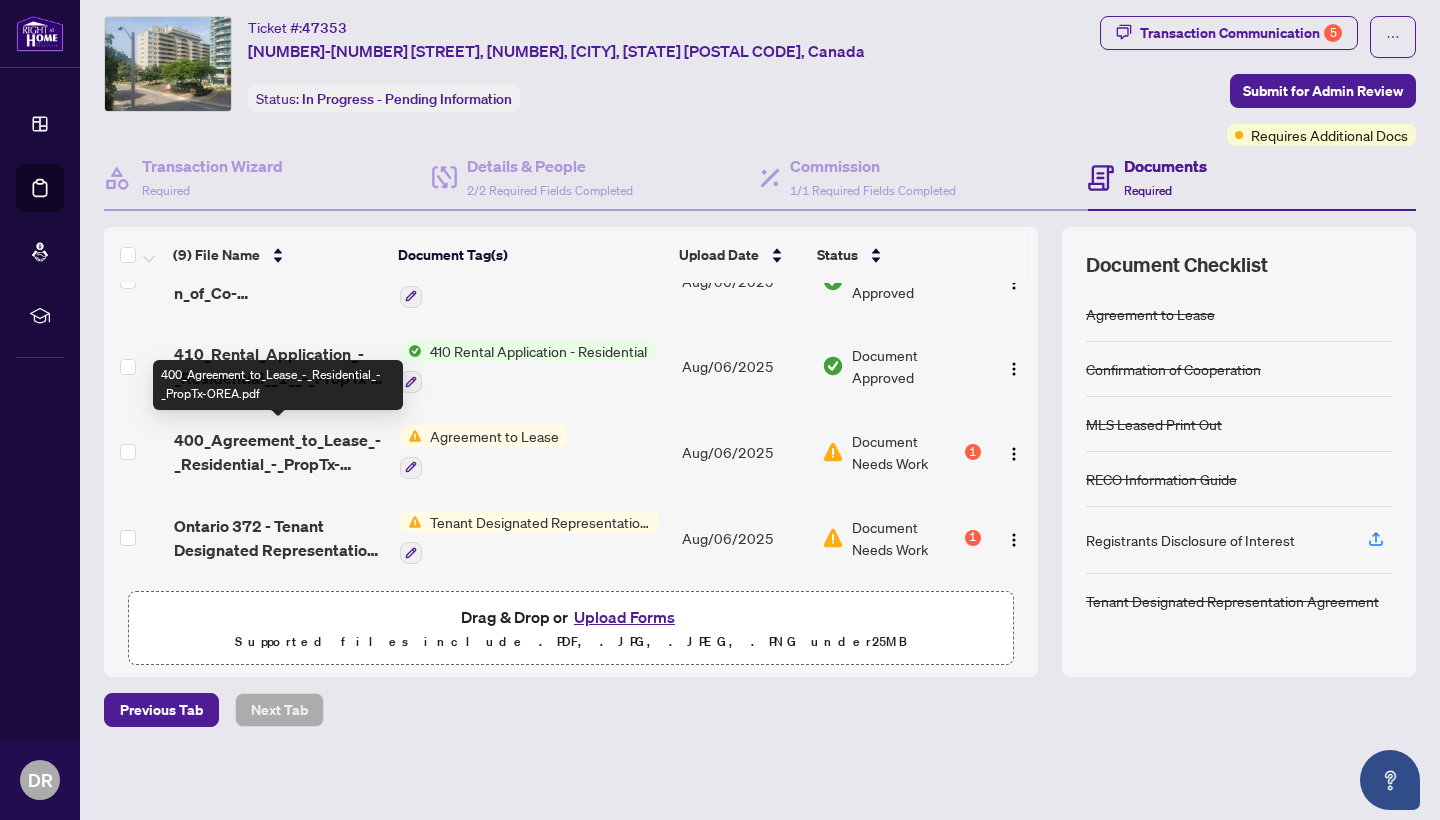 click on "400_Agreement_to_Lease_-_Residential_-_PropTx-OREA.pdf" at bounding box center [279, 452] 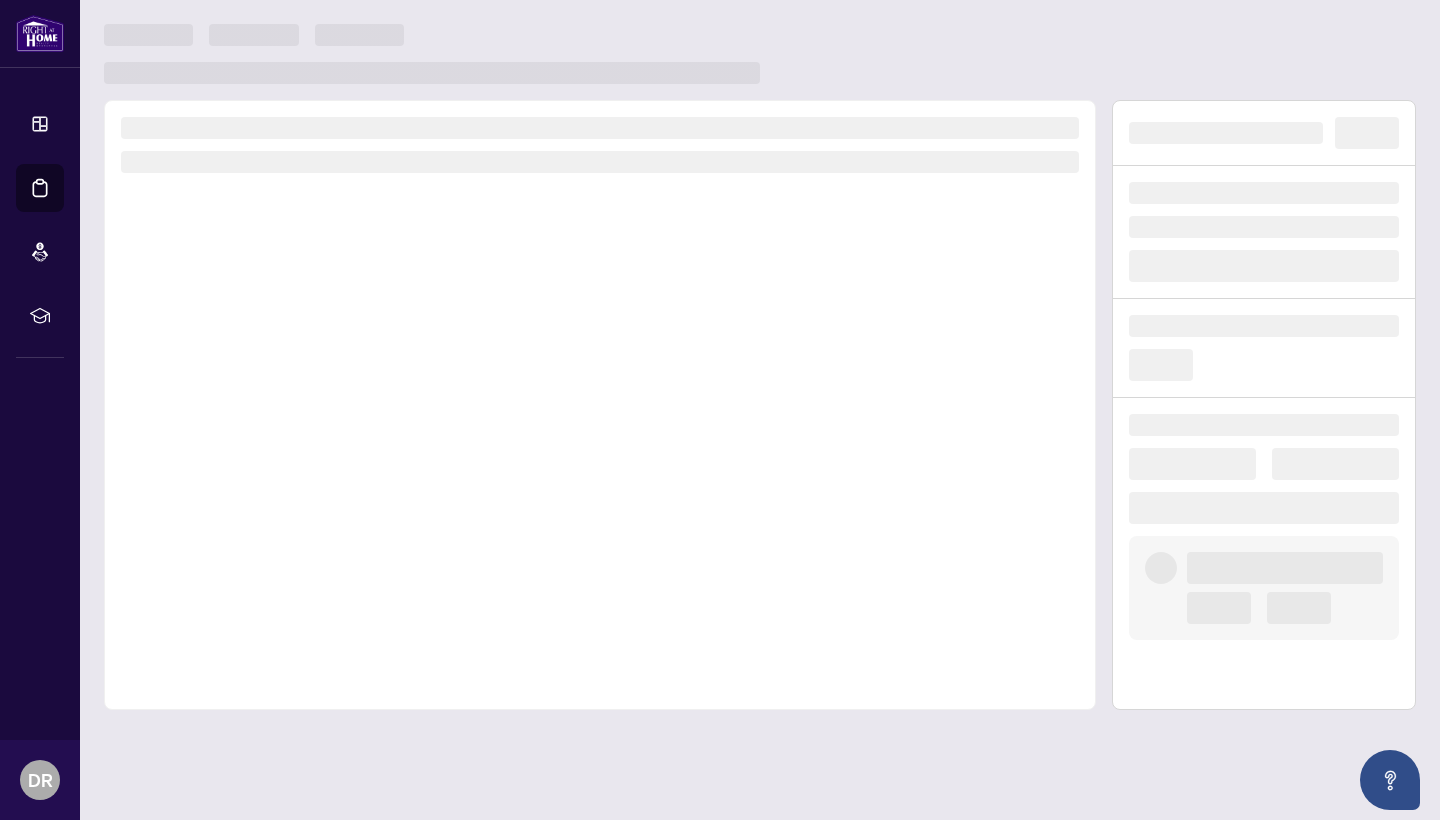 scroll, scrollTop: 0, scrollLeft: 0, axis: both 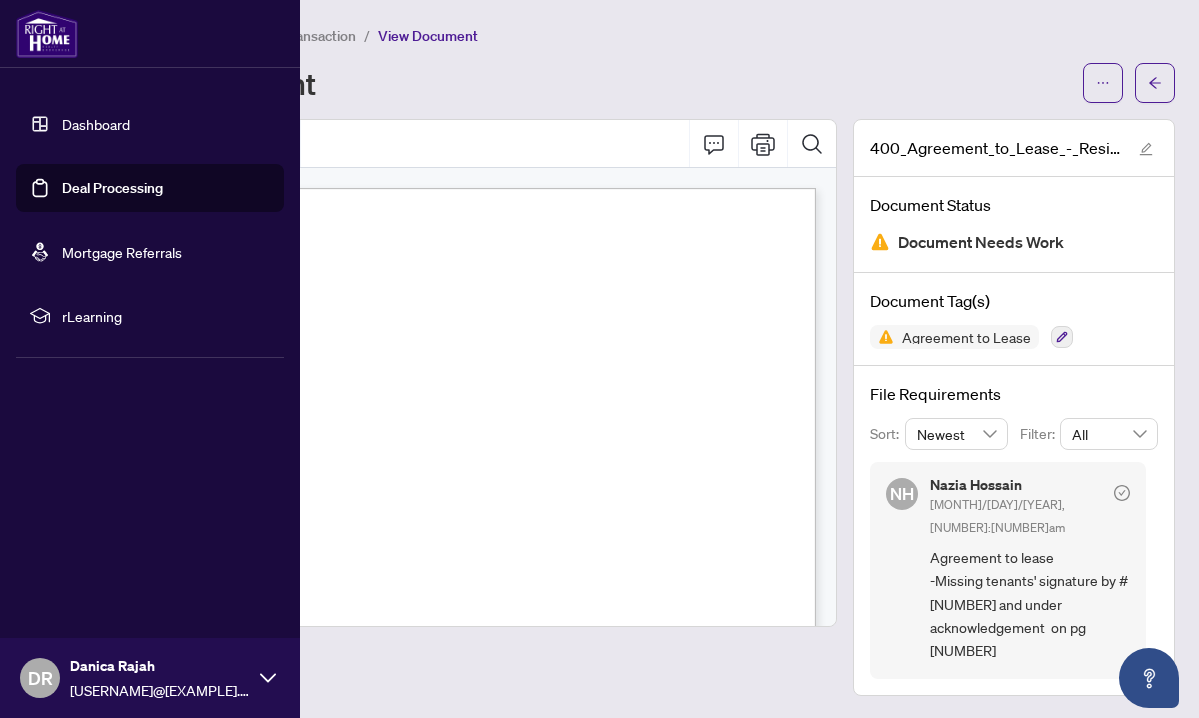 click on "Dashboard" at bounding box center (96, 124) 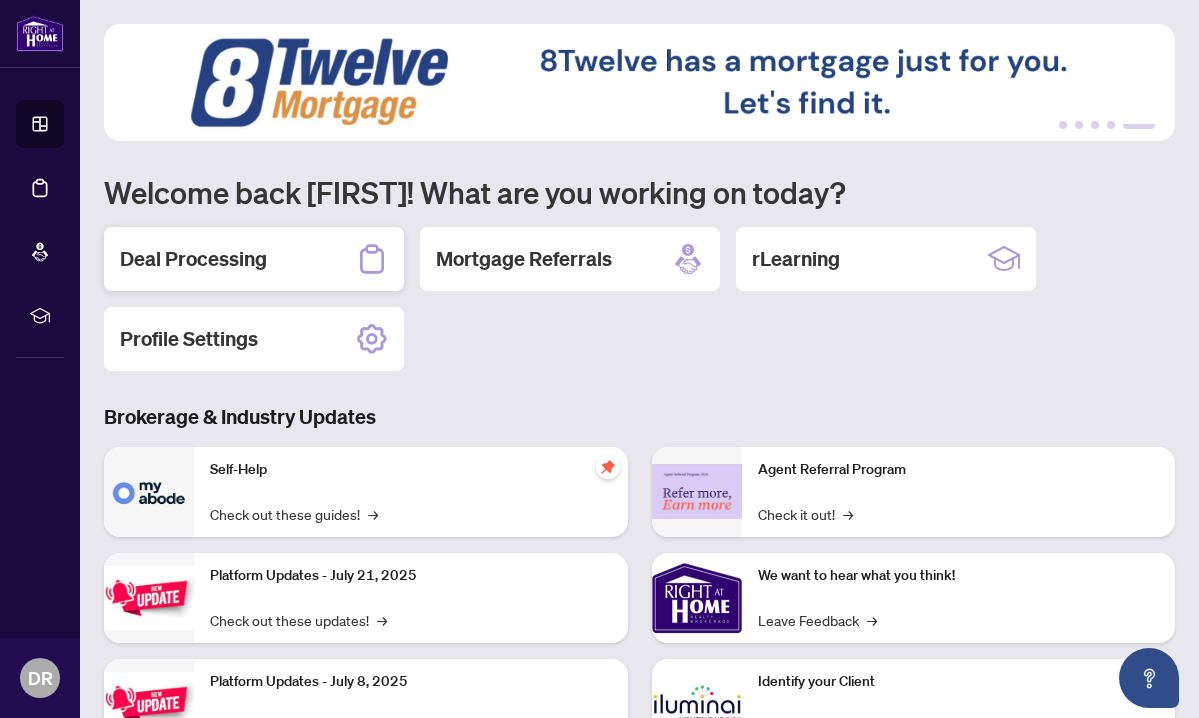 click on "Deal Processing" at bounding box center (254, 259) 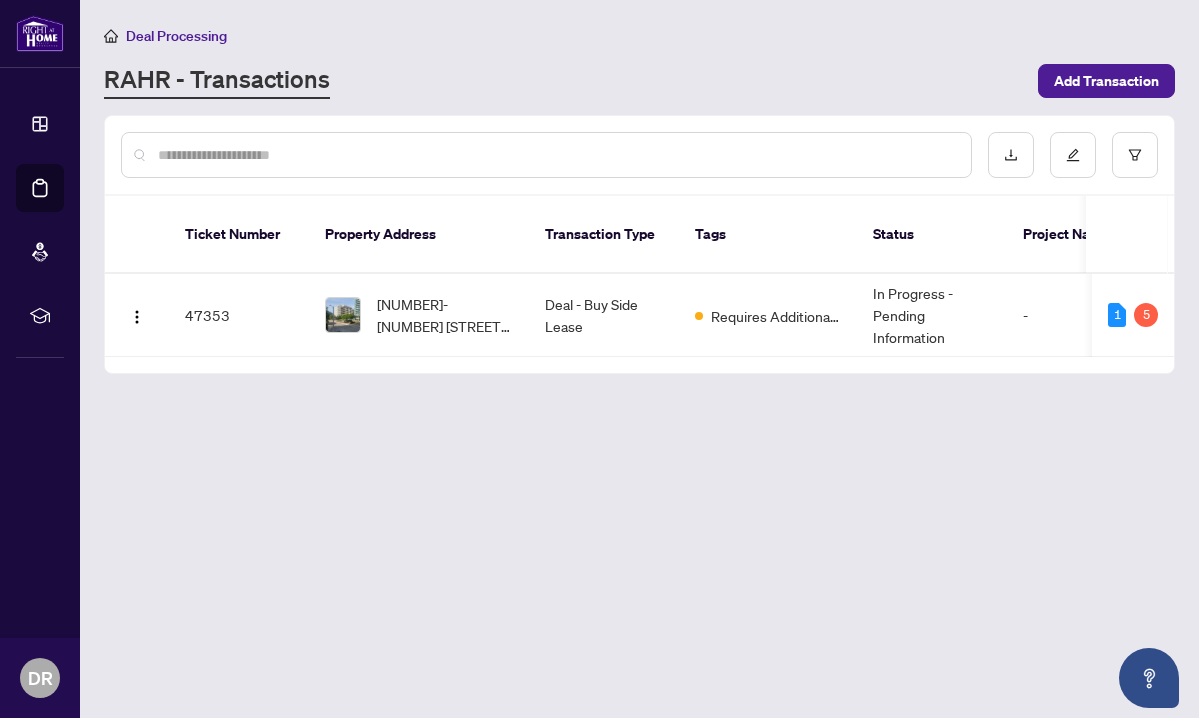 scroll, scrollTop: 0, scrollLeft: 0, axis: both 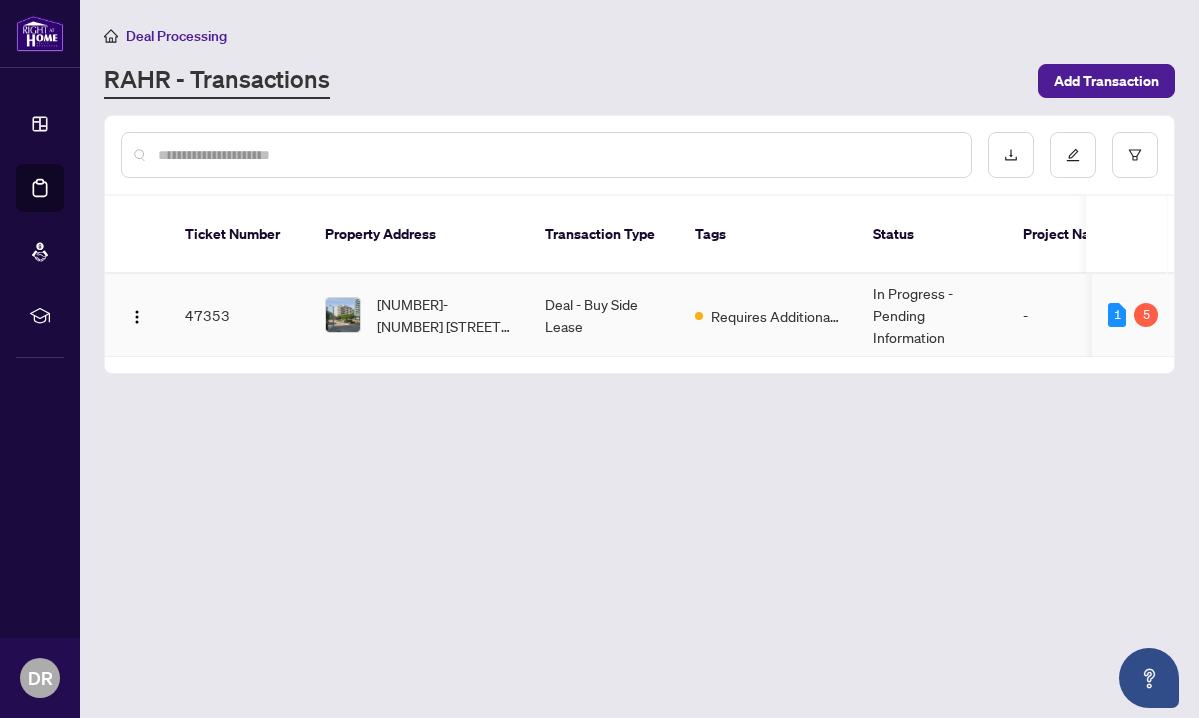 click on "Requires Additional Docs" at bounding box center [776, 316] 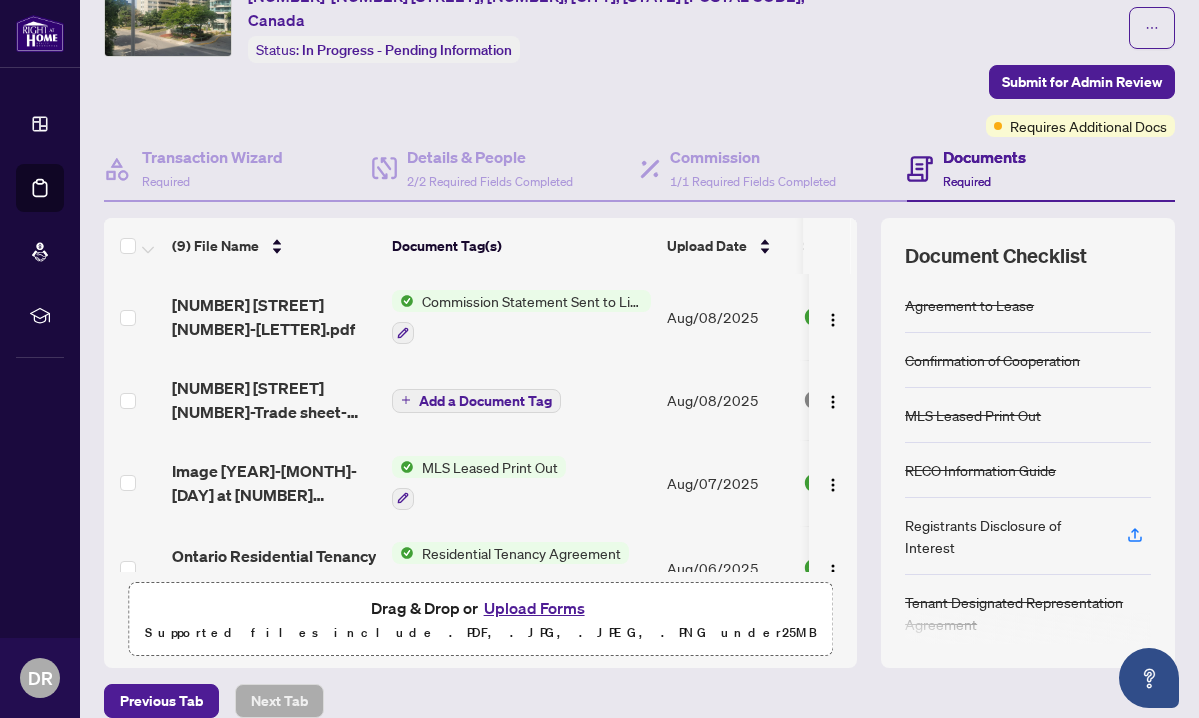 scroll, scrollTop: 106, scrollLeft: 0, axis: vertical 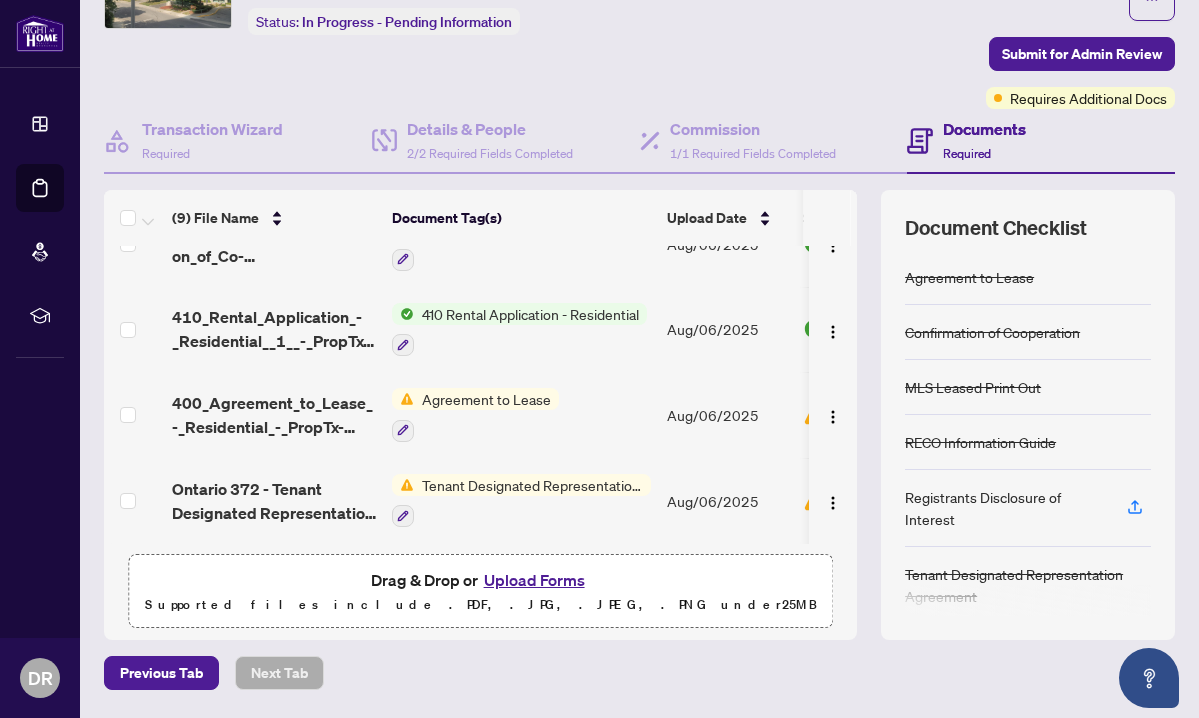click on "Tenant Designated Representation Agreement" at bounding box center [532, 485] 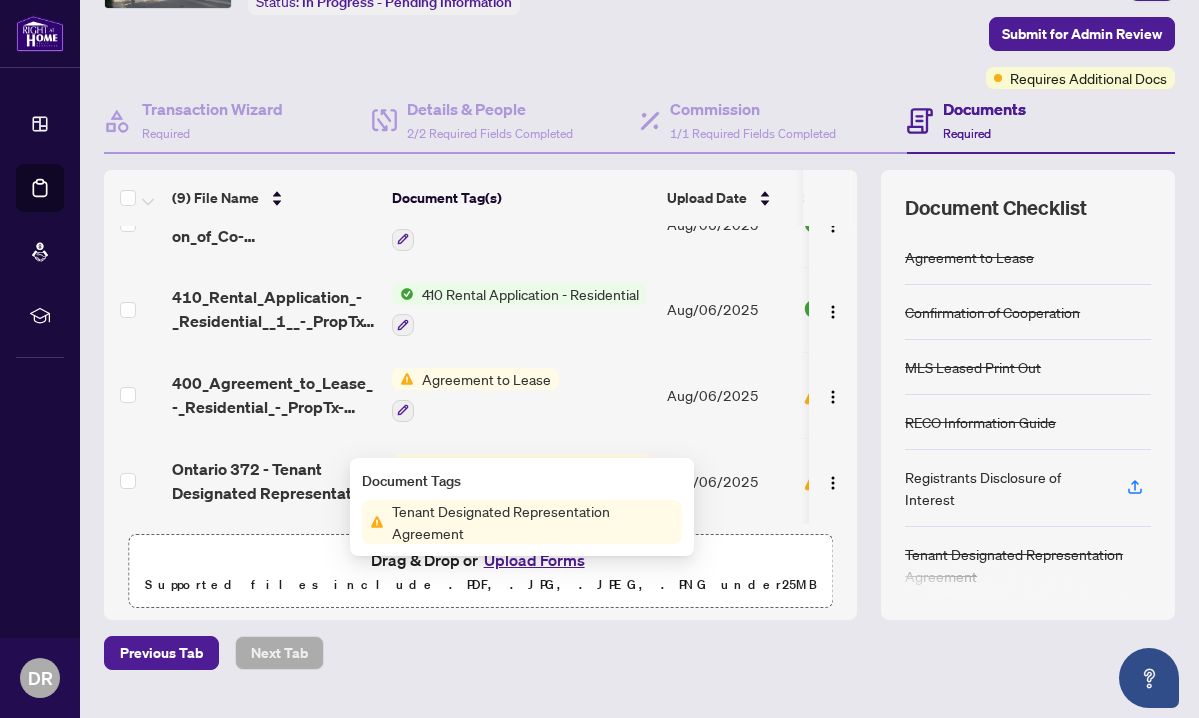 scroll, scrollTop: 149, scrollLeft: 0, axis: vertical 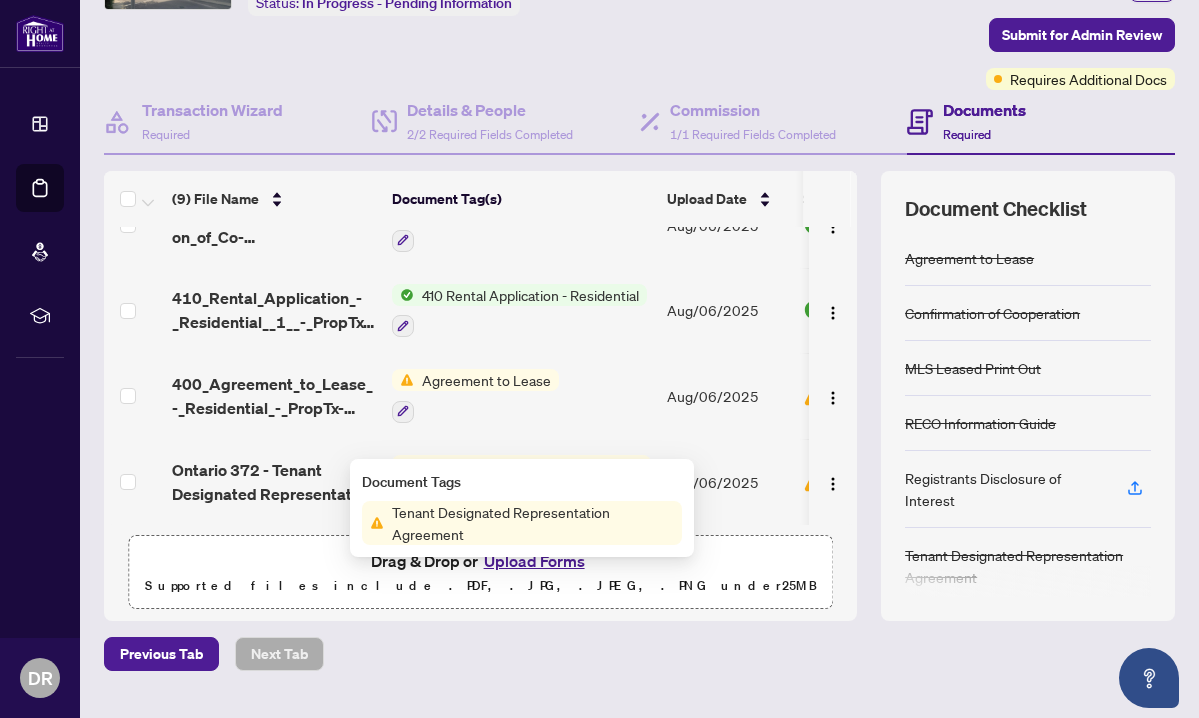 click 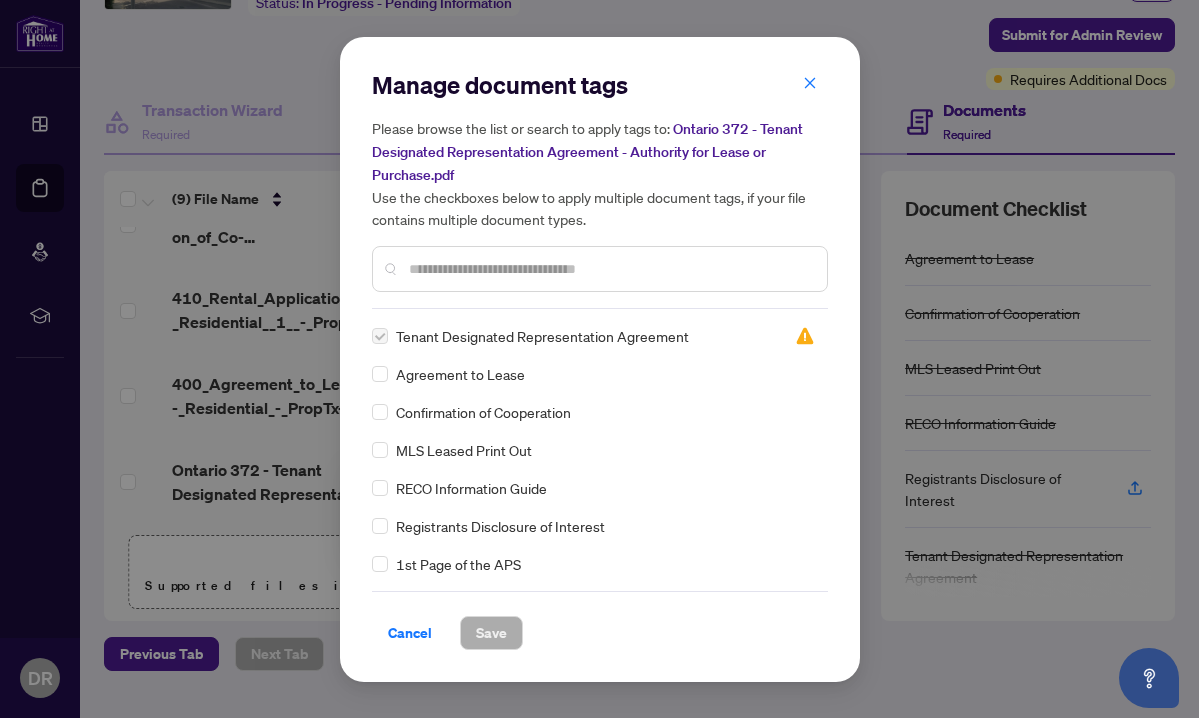 click on "Cancel" at bounding box center [410, 633] 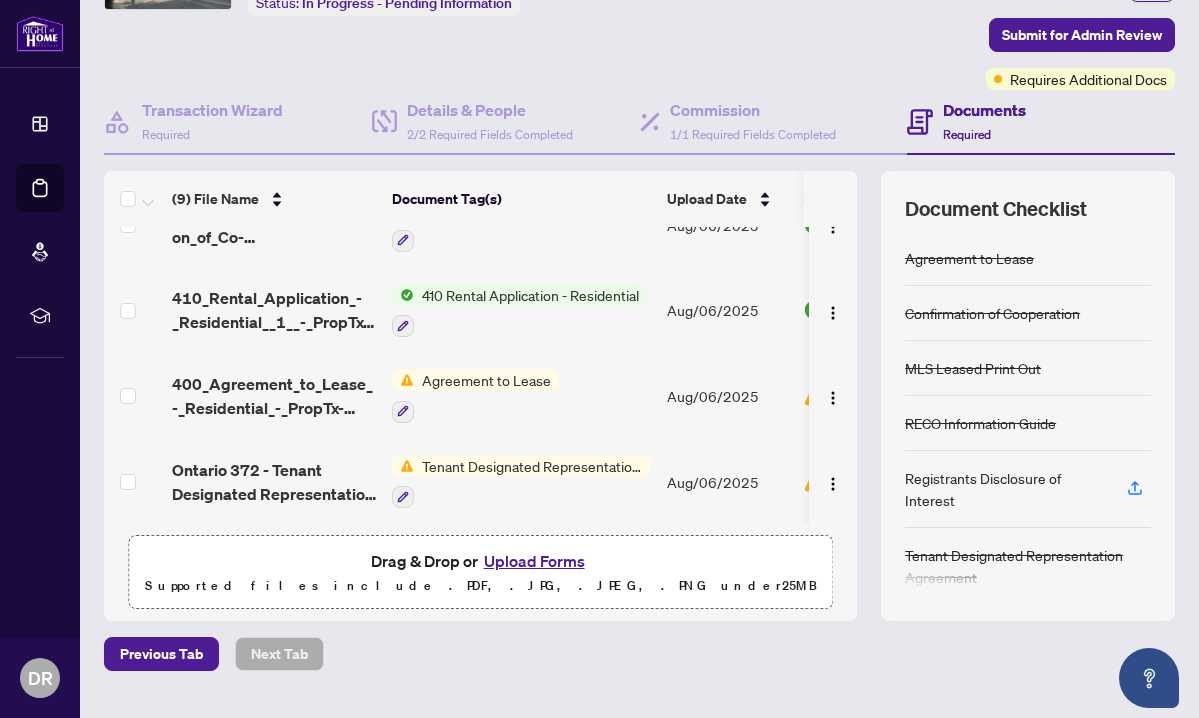 scroll, scrollTop: 0, scrollLeft: 0, axis: both 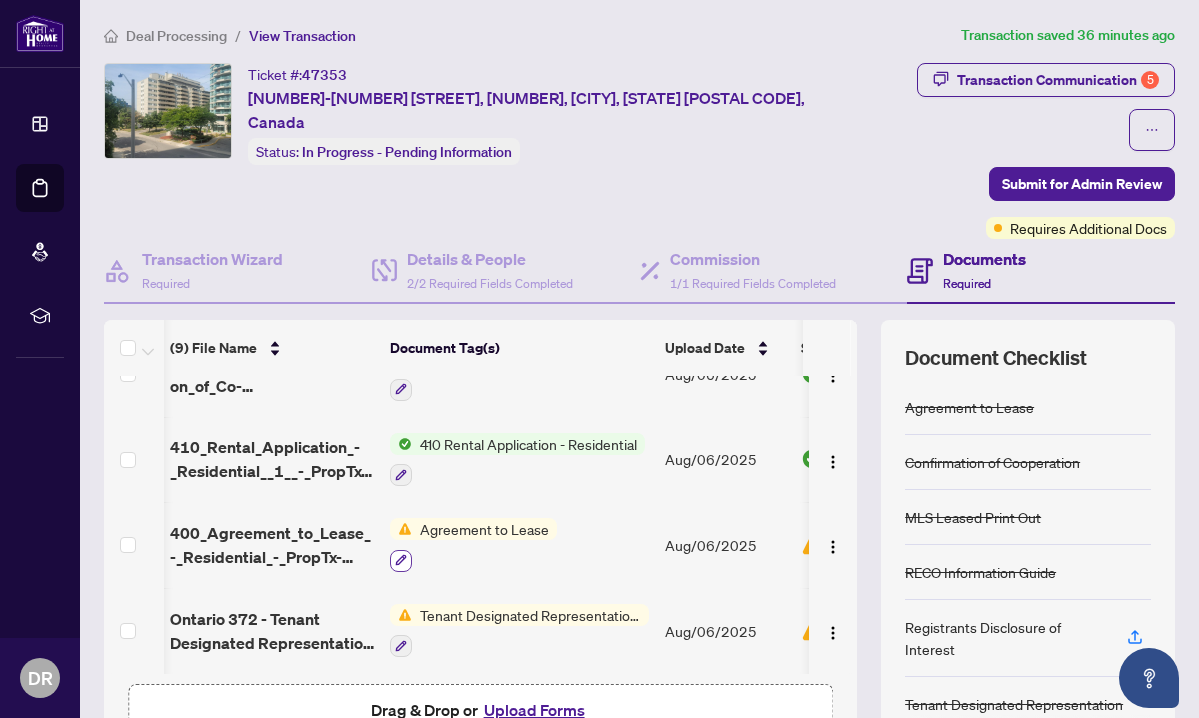 click 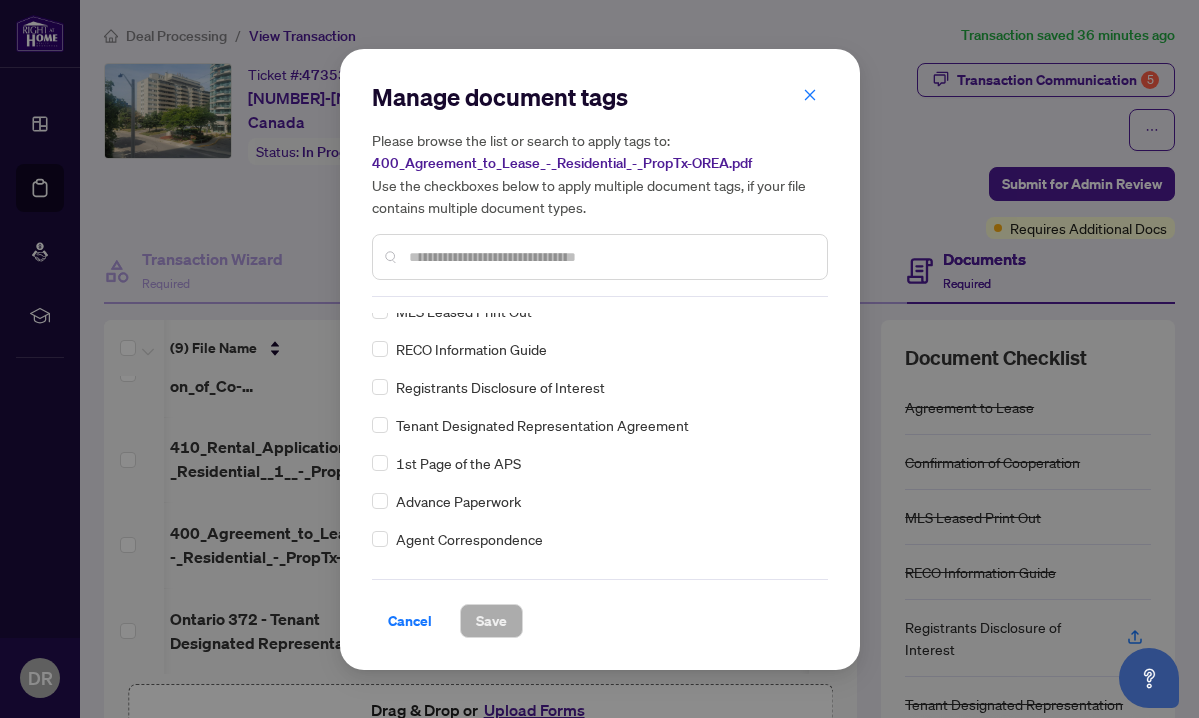 scroll, scrollTop: 0, scrollLeft: 0, axis: both 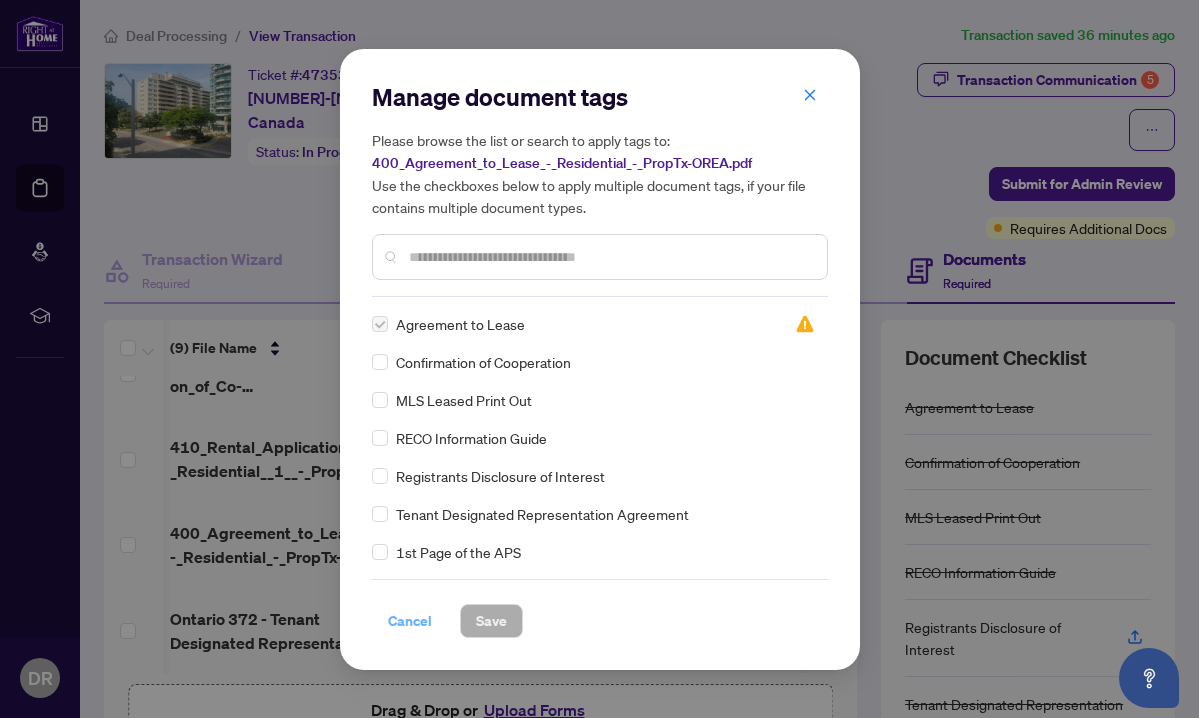 click on "Cancel" at bounding box center [410, 621] 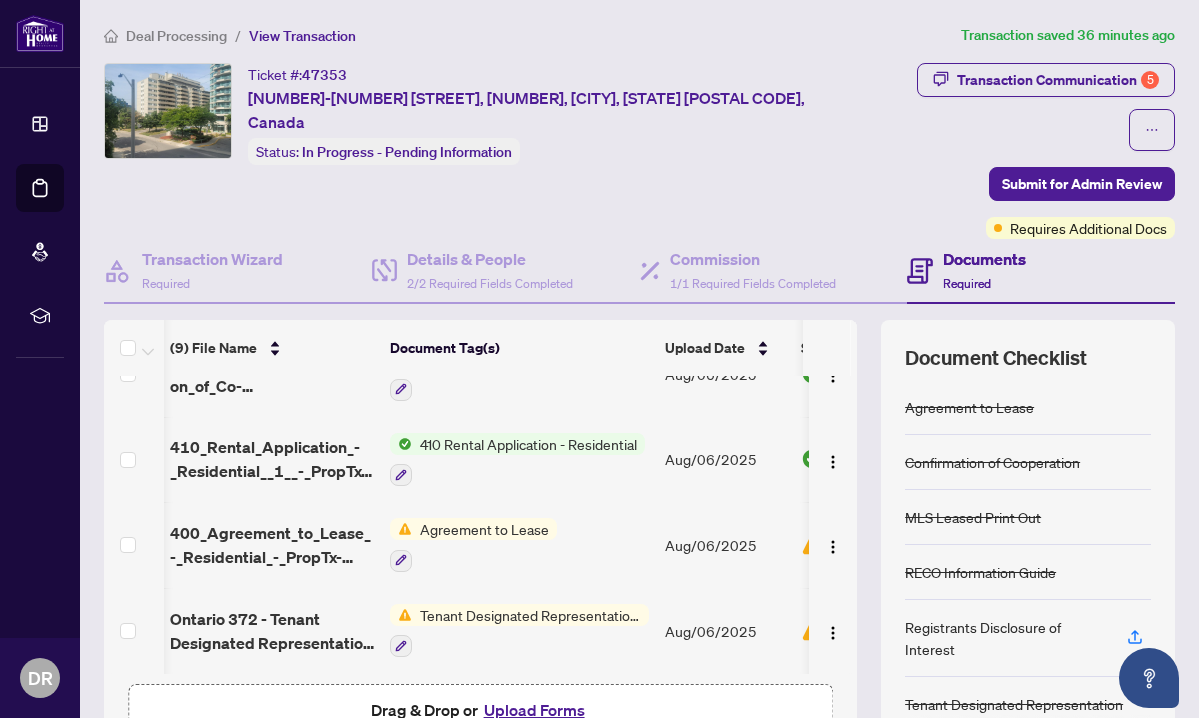 click on "Upload Forms" at bounding box center (534, 710) 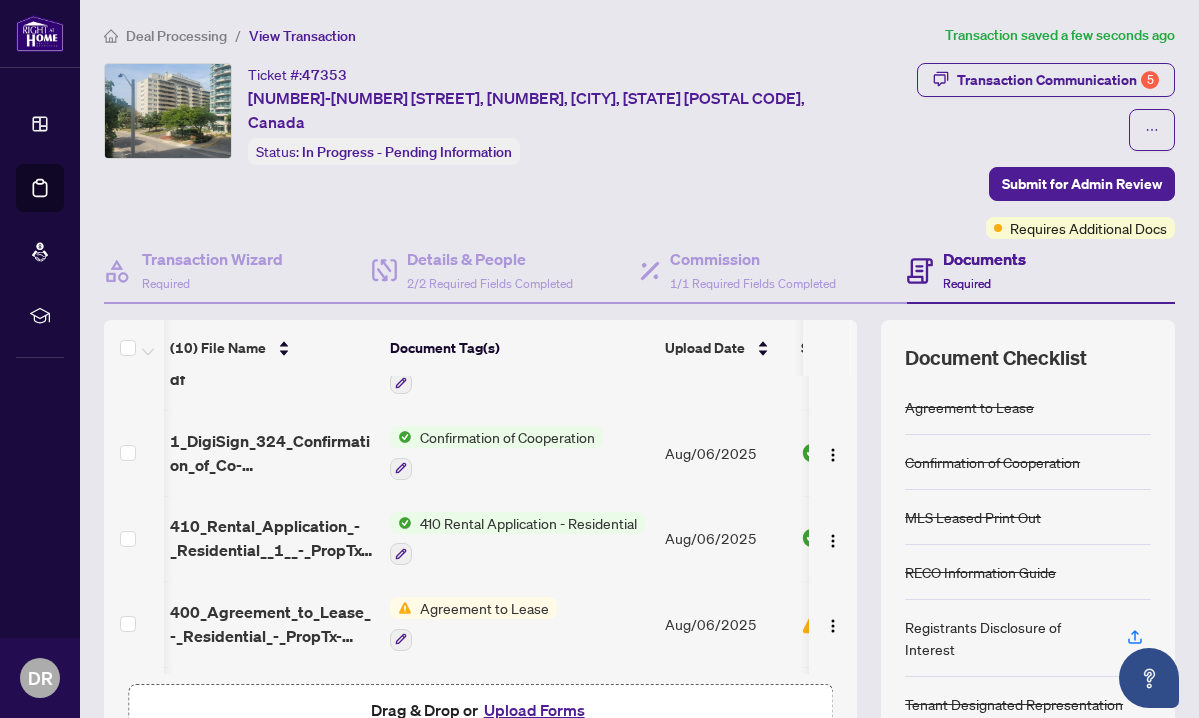 click on "Transaction Communication 5 Submit for Admin Review Requires Additional Docs" at bounding box center (1019, 151) 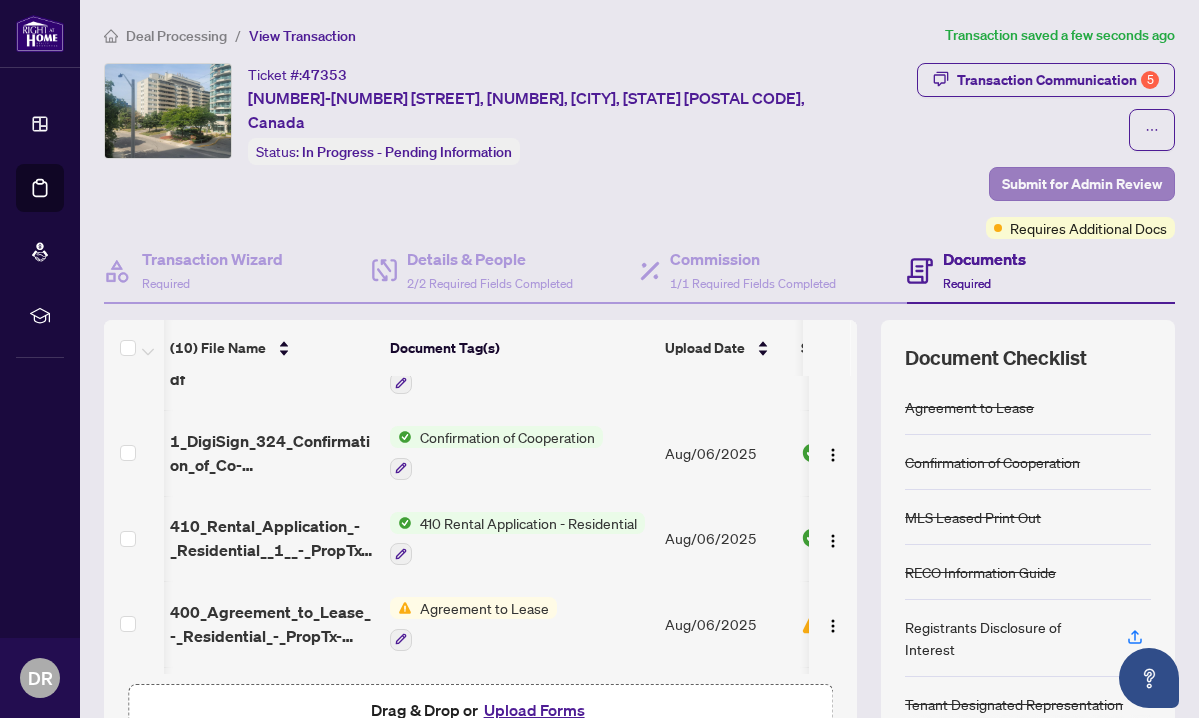 click on "Submit for Admin Review" at bounding box center [1082, 184] 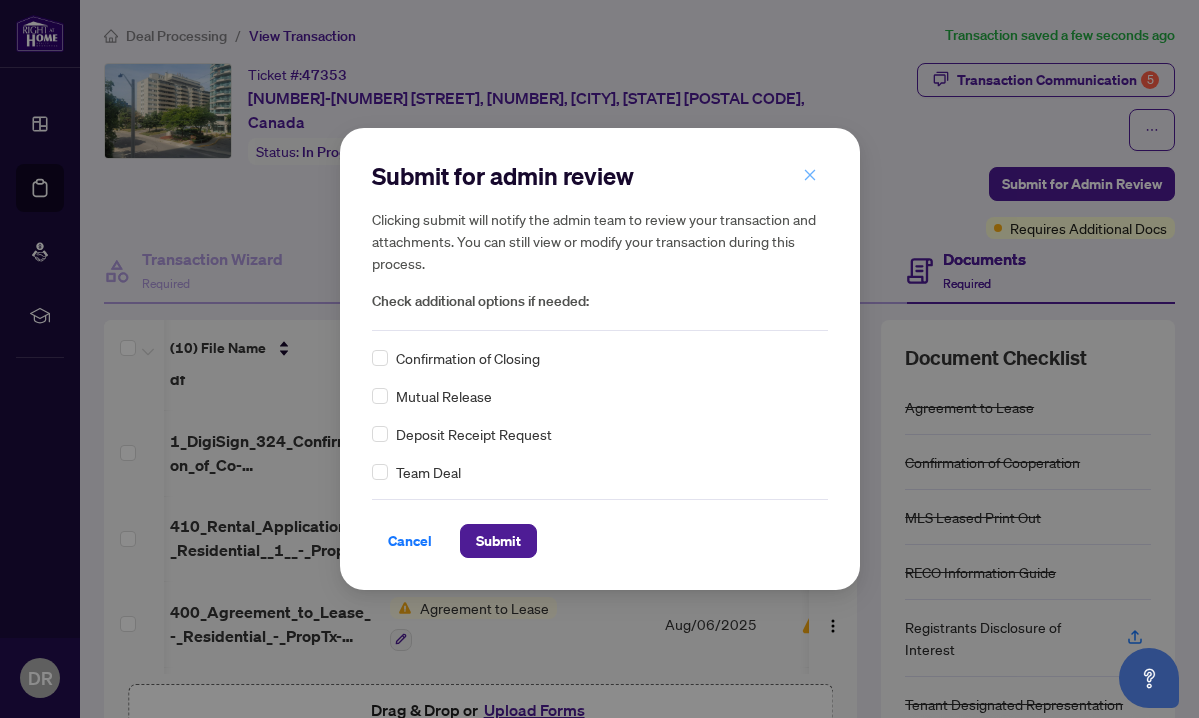 click 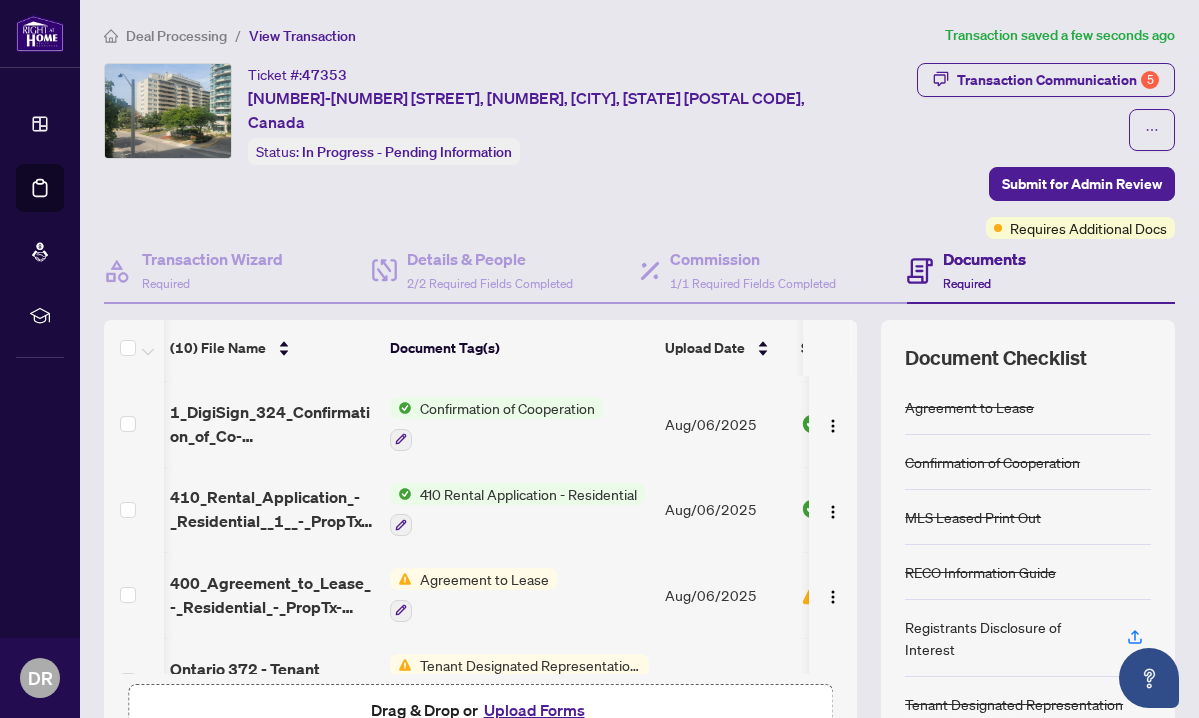 scroll, scrollTop: 511, scrollLeft: 1, axis: both 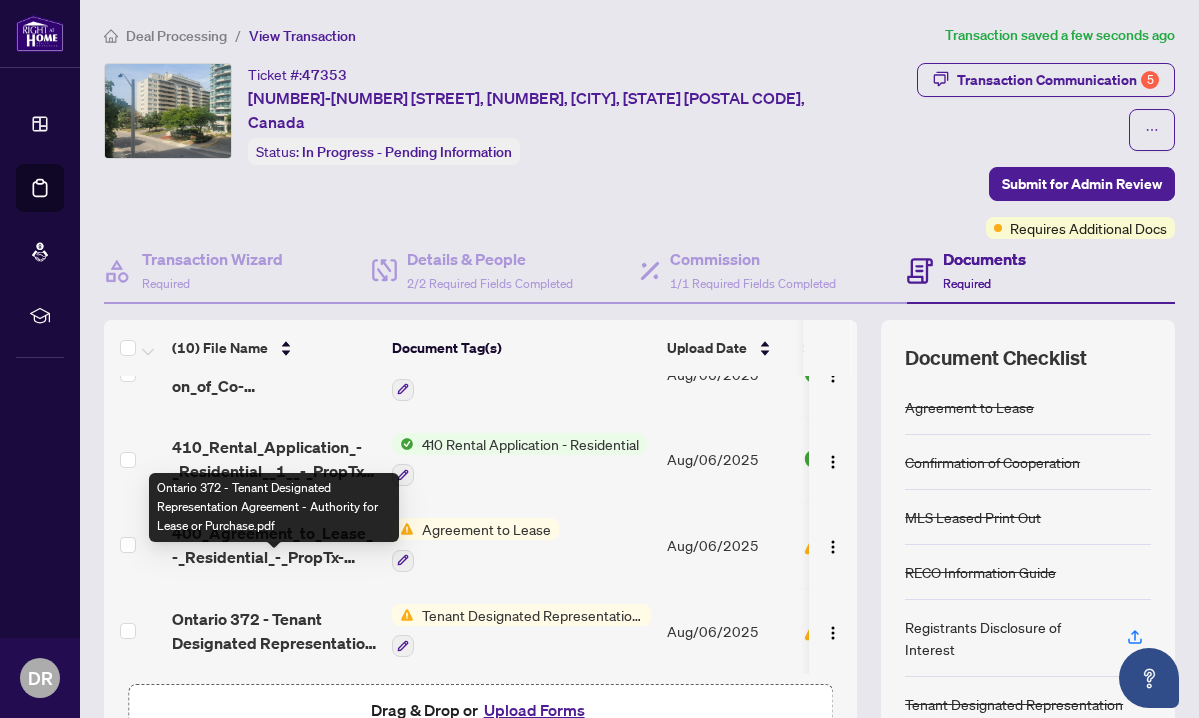 click on "Ontario 372 - Tenant Designated Representation Agreement - Authority for Lease or Purchase.pdf" at bounding box center [274, 631] 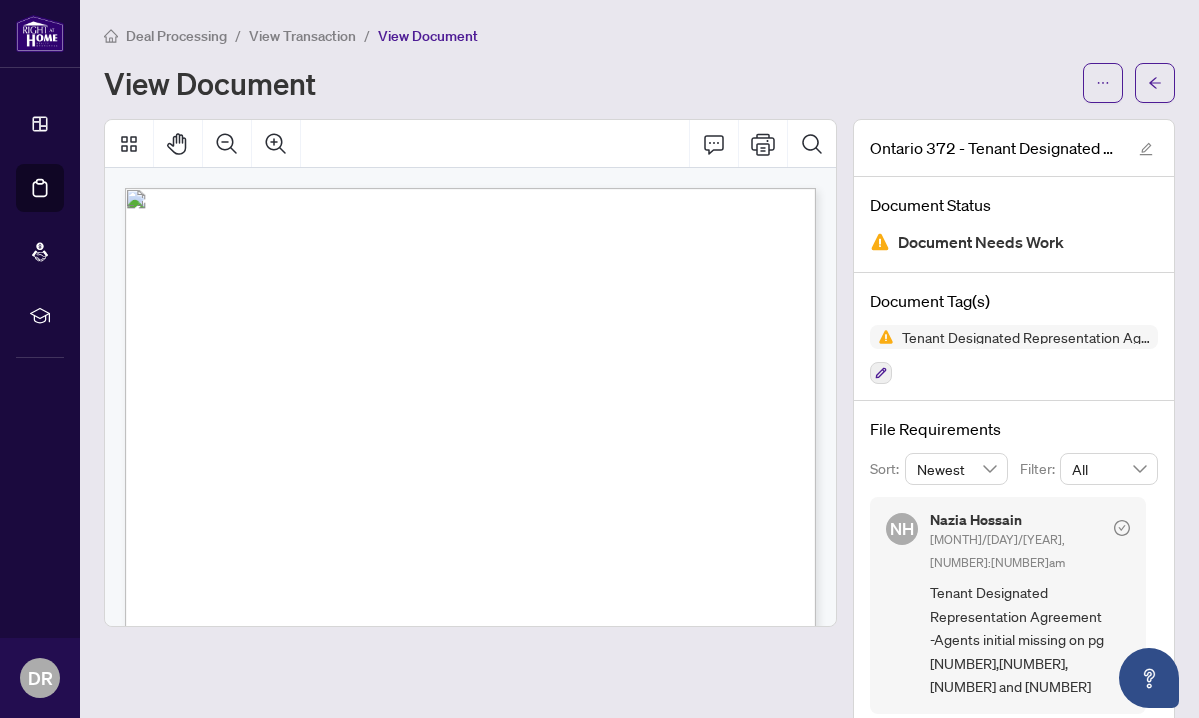 scroll, scrollTop: -4, scrollLeft: 0, axis: vertical 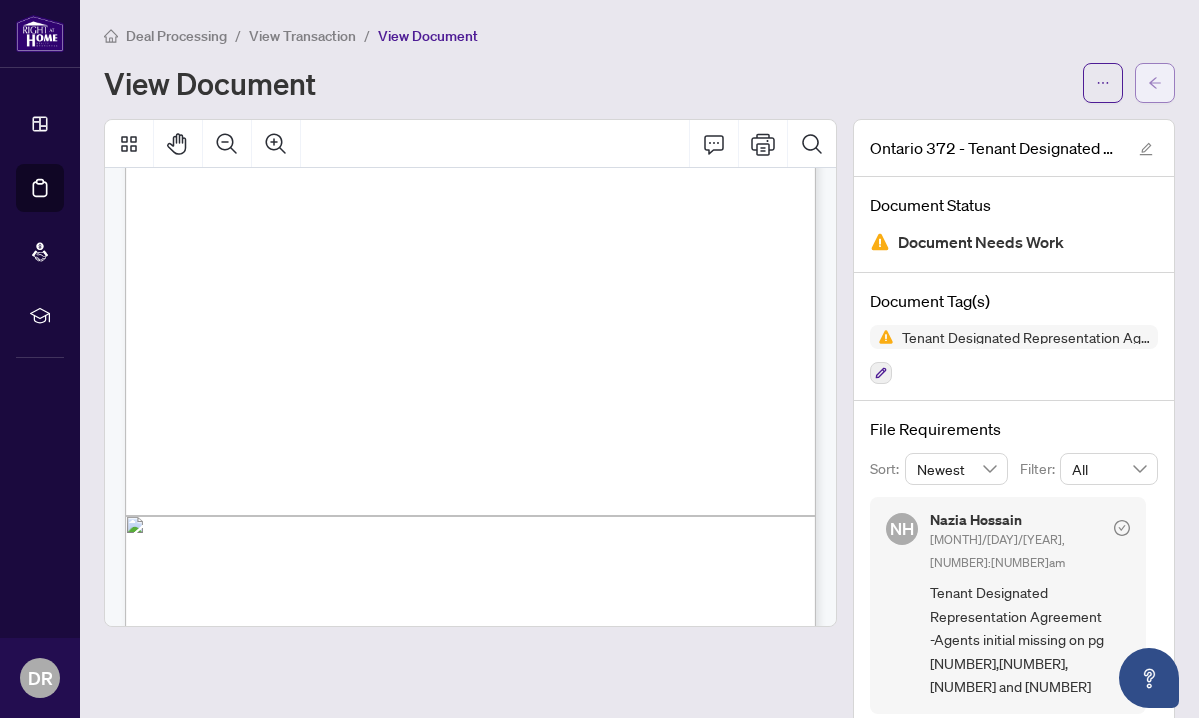 click at bounding box center [1155, 83] 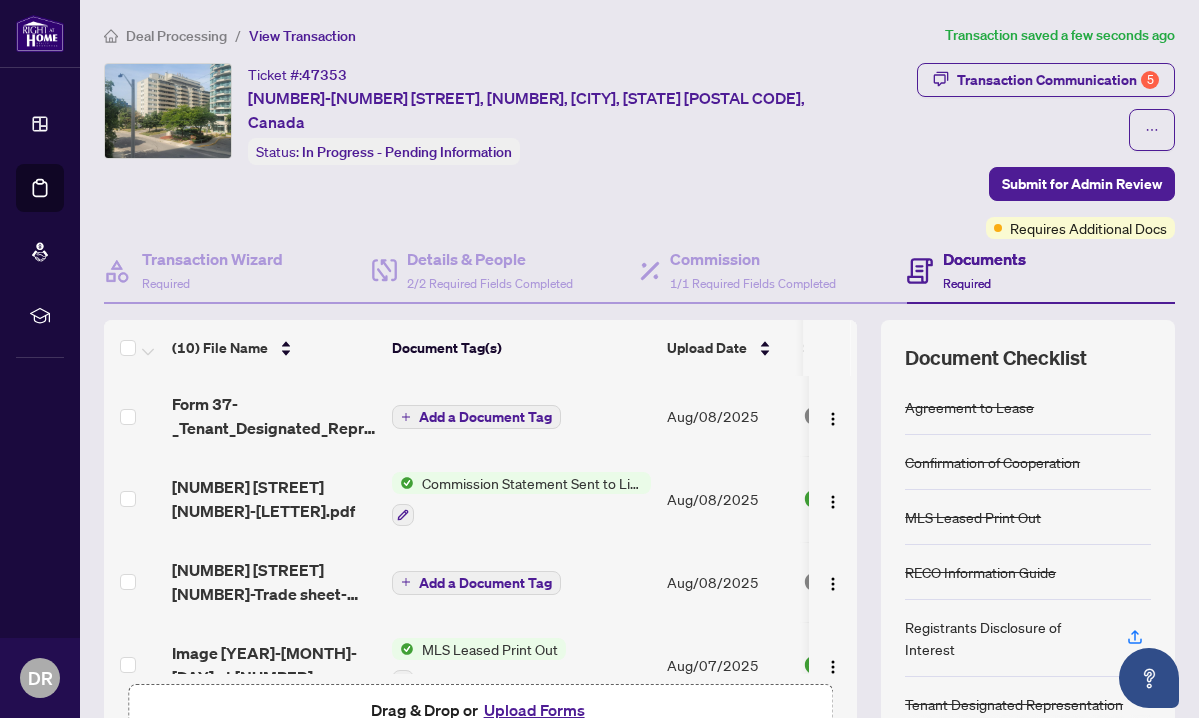 scroll, scrollTop: 0, scrollLeft: 0, axis: both 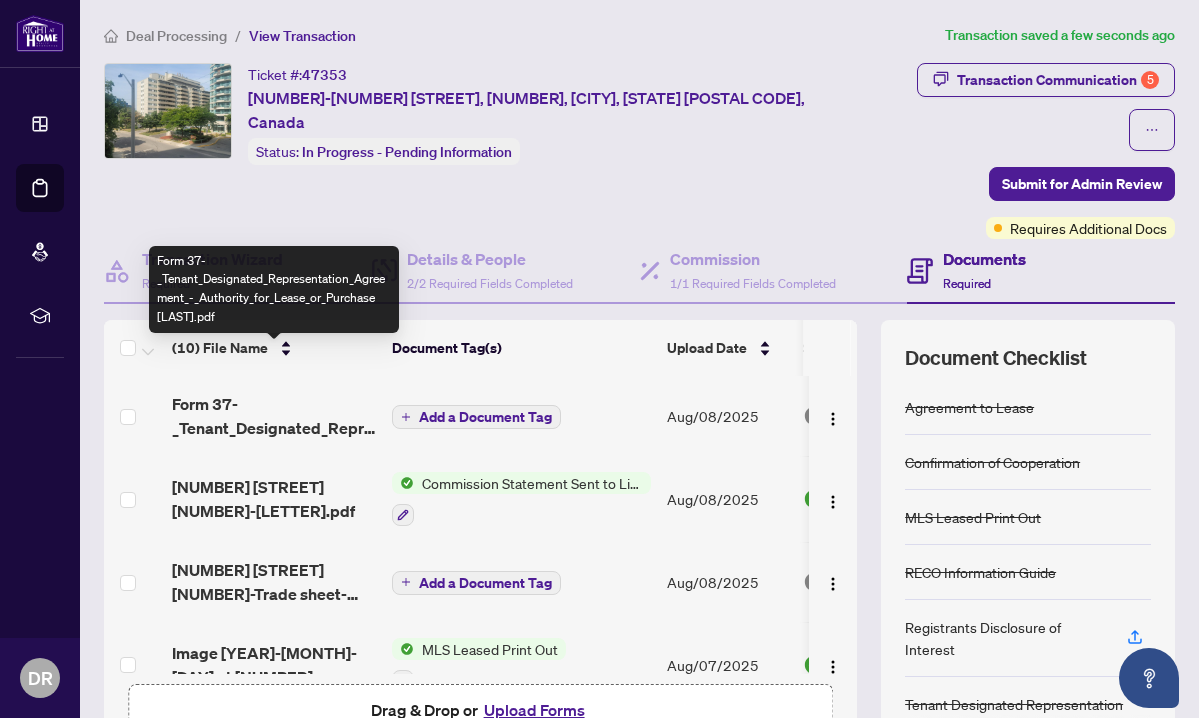click on "Form 37-_Tenant_Designated_Representation_Agreement_-_Authority_for_Lease_or_Purchase [LAST].pdf" at bounding box center [274, 416] 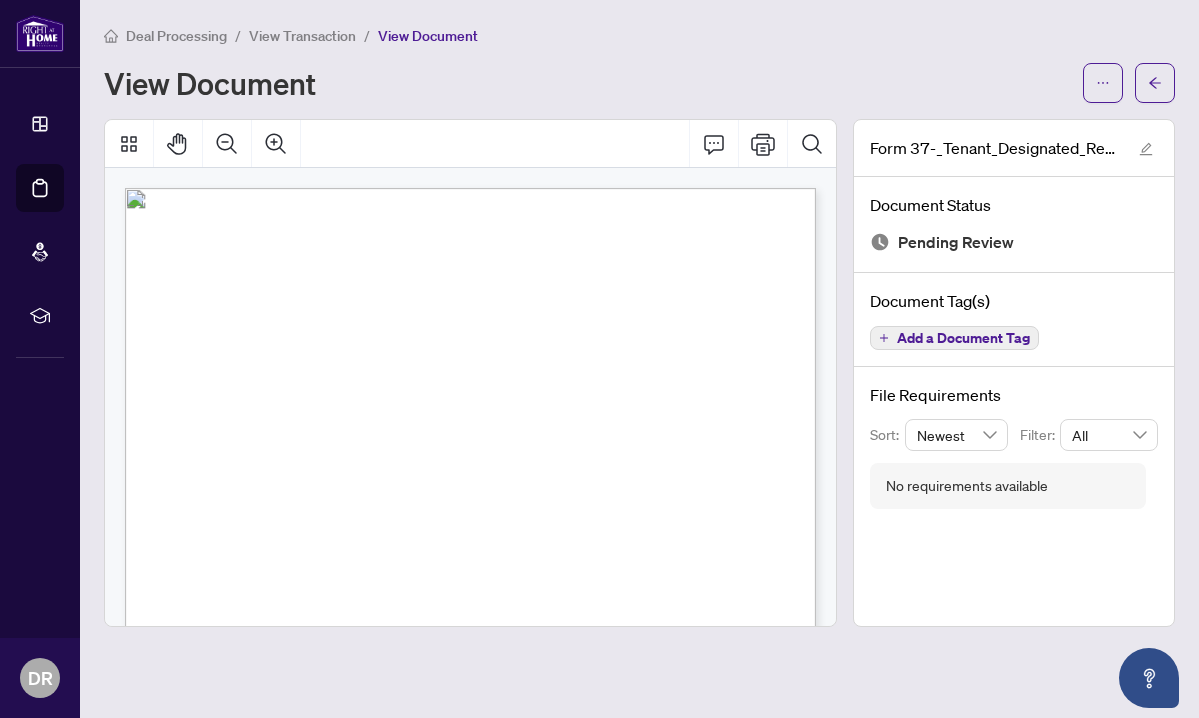 scroll, scrollTop: 0, scrollLeft: 0, axis: both 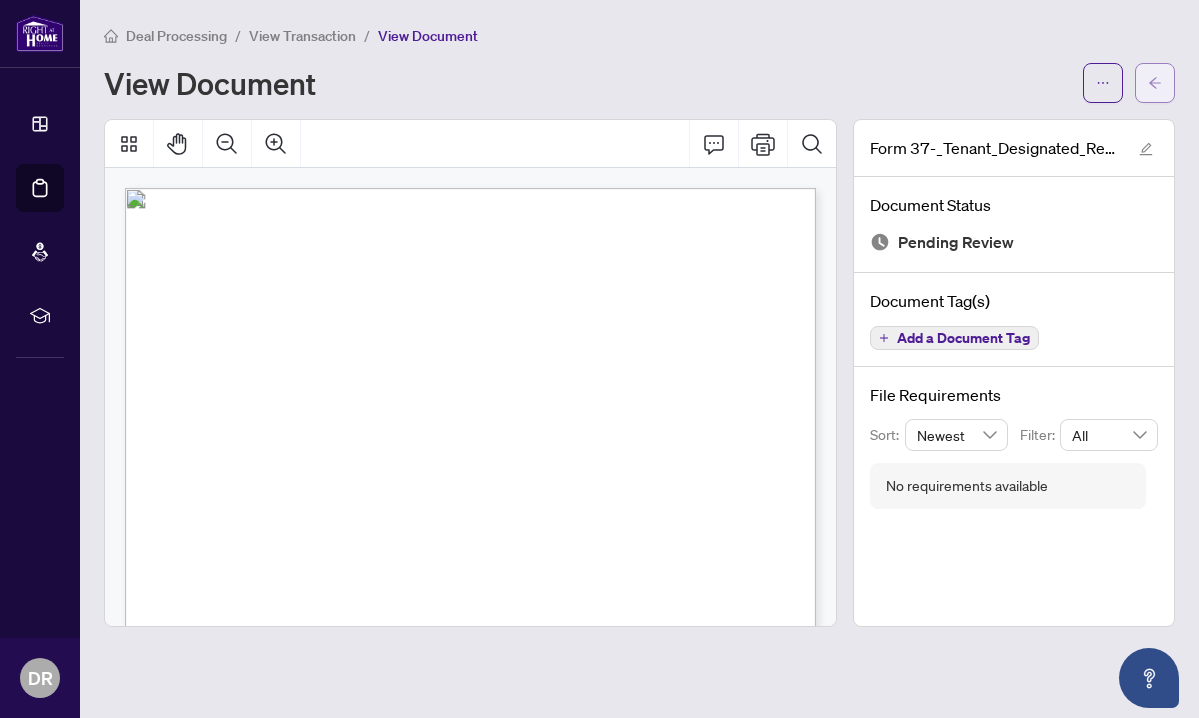 click at bounding box center (1155, 83) 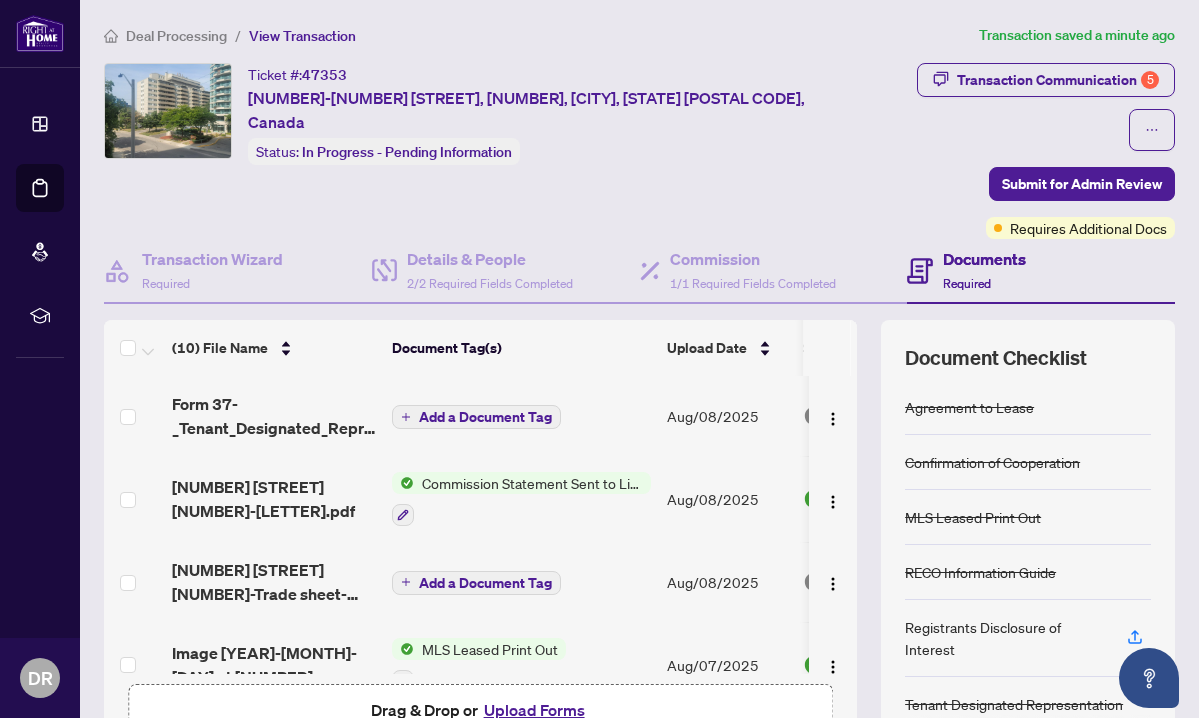 scroll, scrollTop: 0, scrollLeft: 0, axis: both 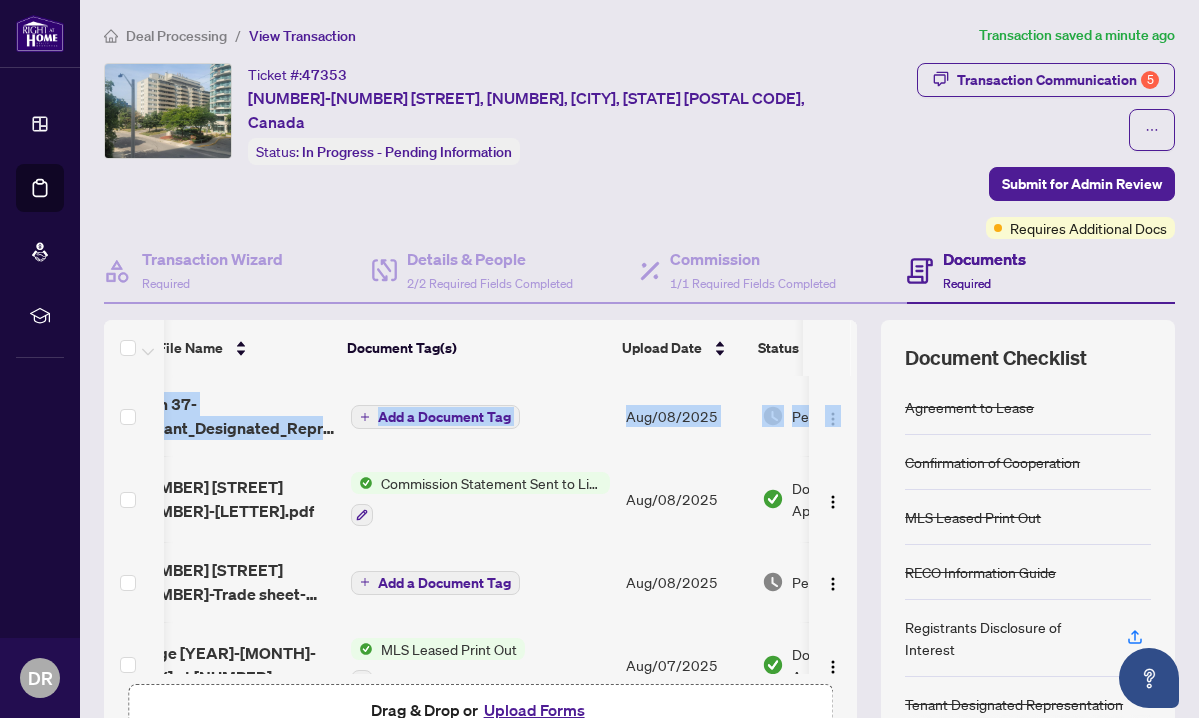 drag, startPoint x: 850, startPoint y: 364, endPoint x: 857, endPoint y: 325, distance: 39.623226 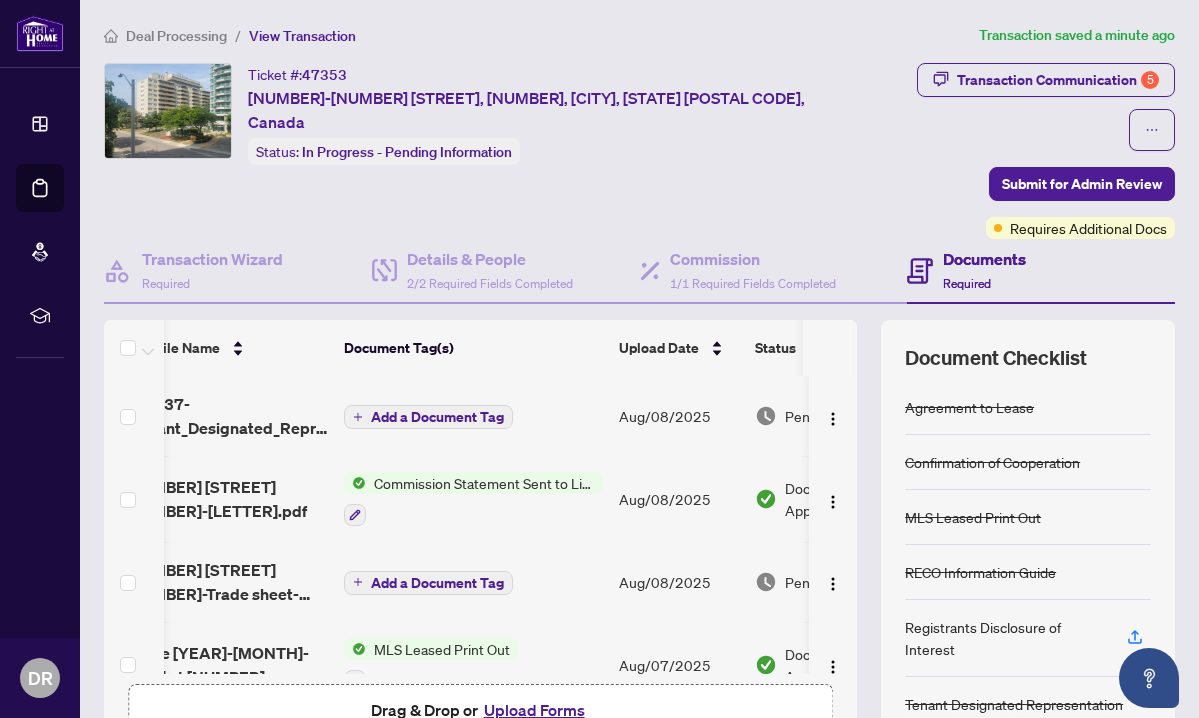 scroll, scrollTop: 0, scrollLeft: 70, axis: horizontal 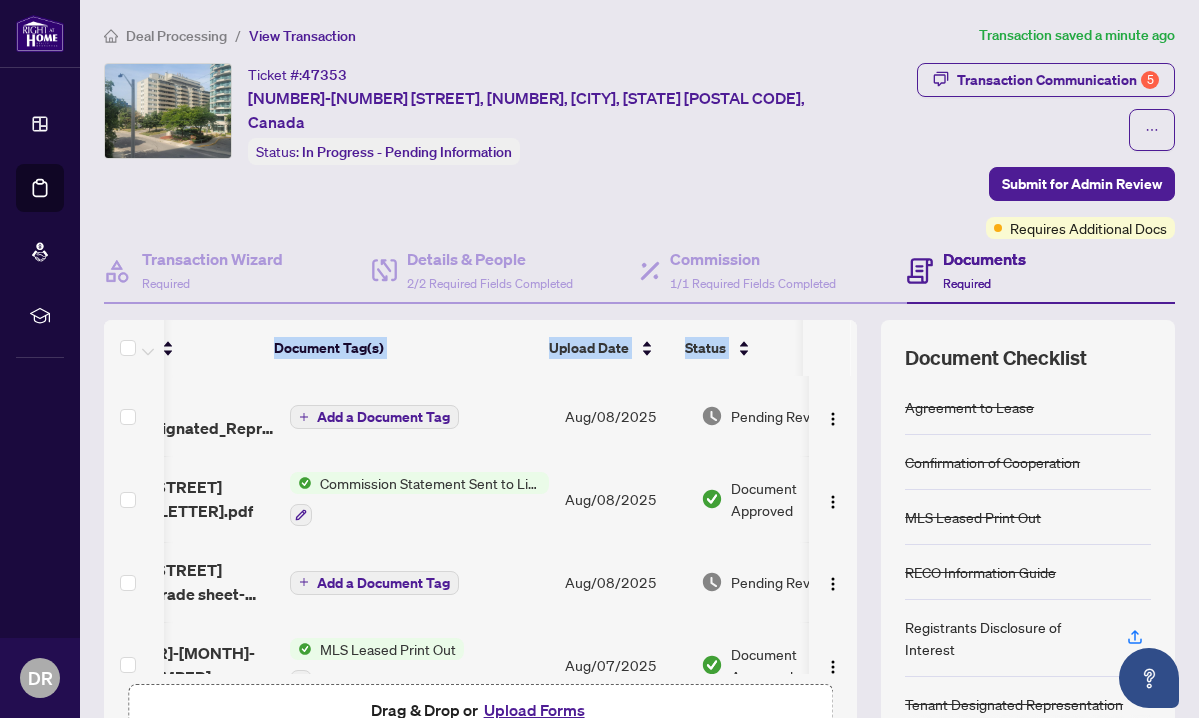 drag, startPoint x: 857, startPoint y: 347, endPoint x: 858, endPoint y: 282, distance: 65.00769 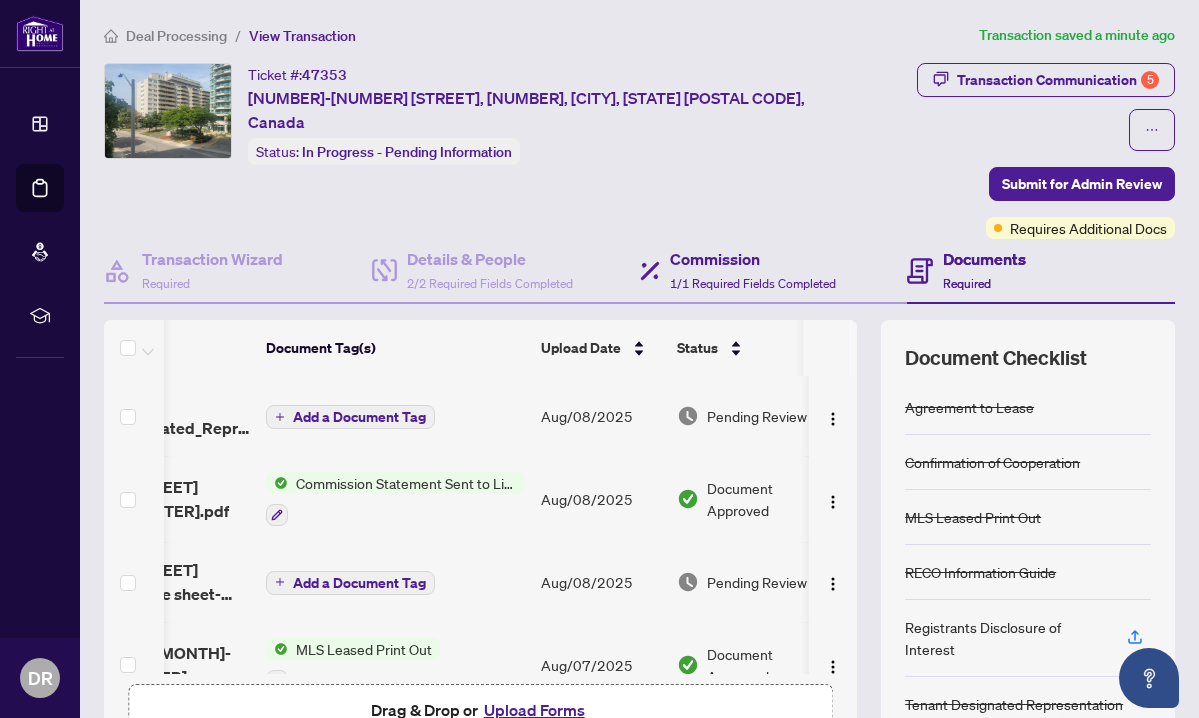 click on "Commission 1/1 Required Fields Completed" at bounding box center [774, 271] 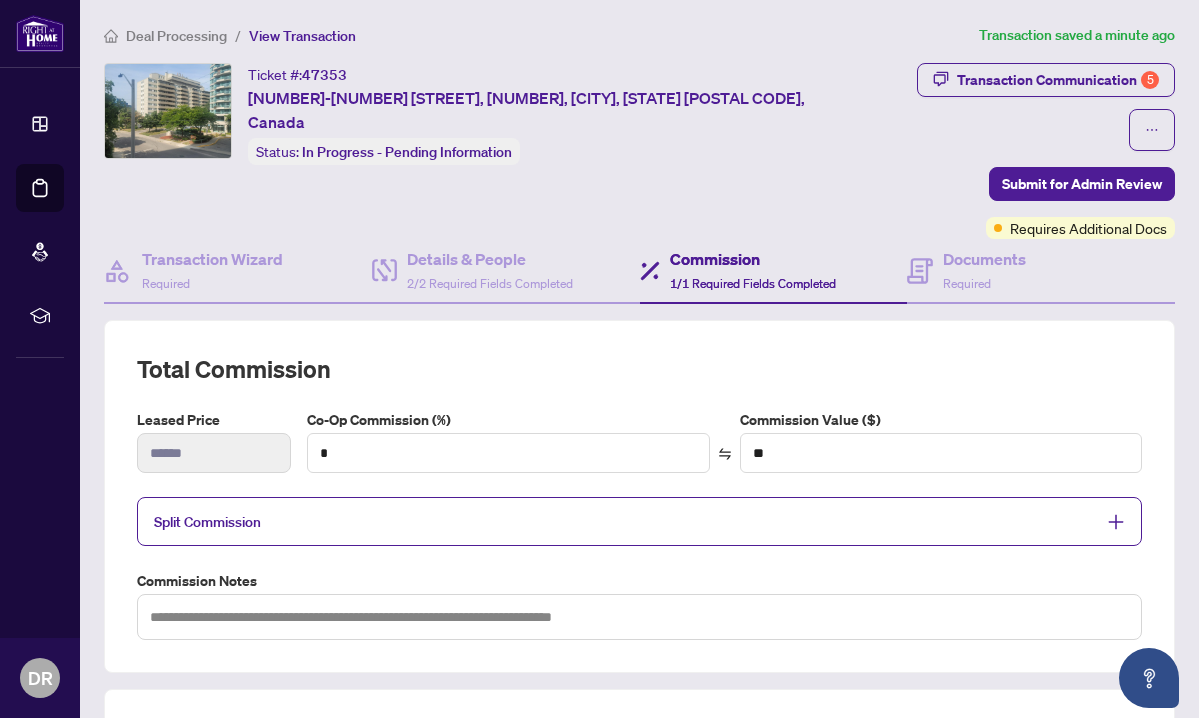 type on "**********" 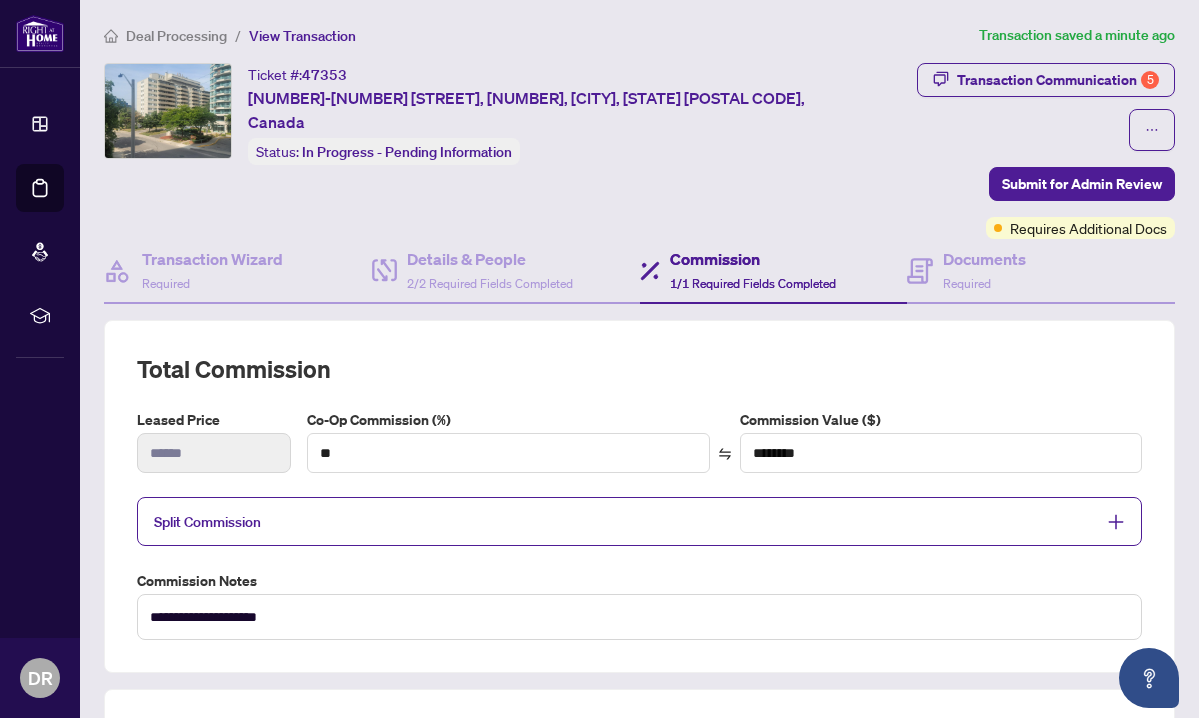 scroll 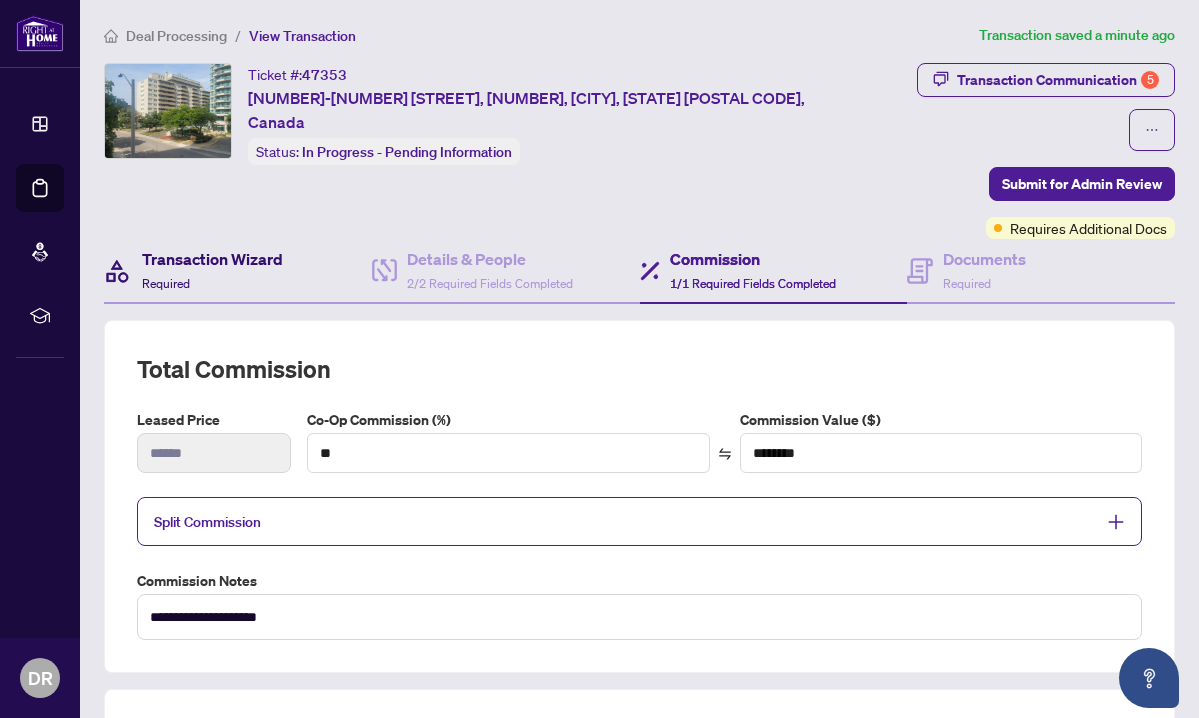 click on "Transaction Wizard" at bounding box center [212, 259] 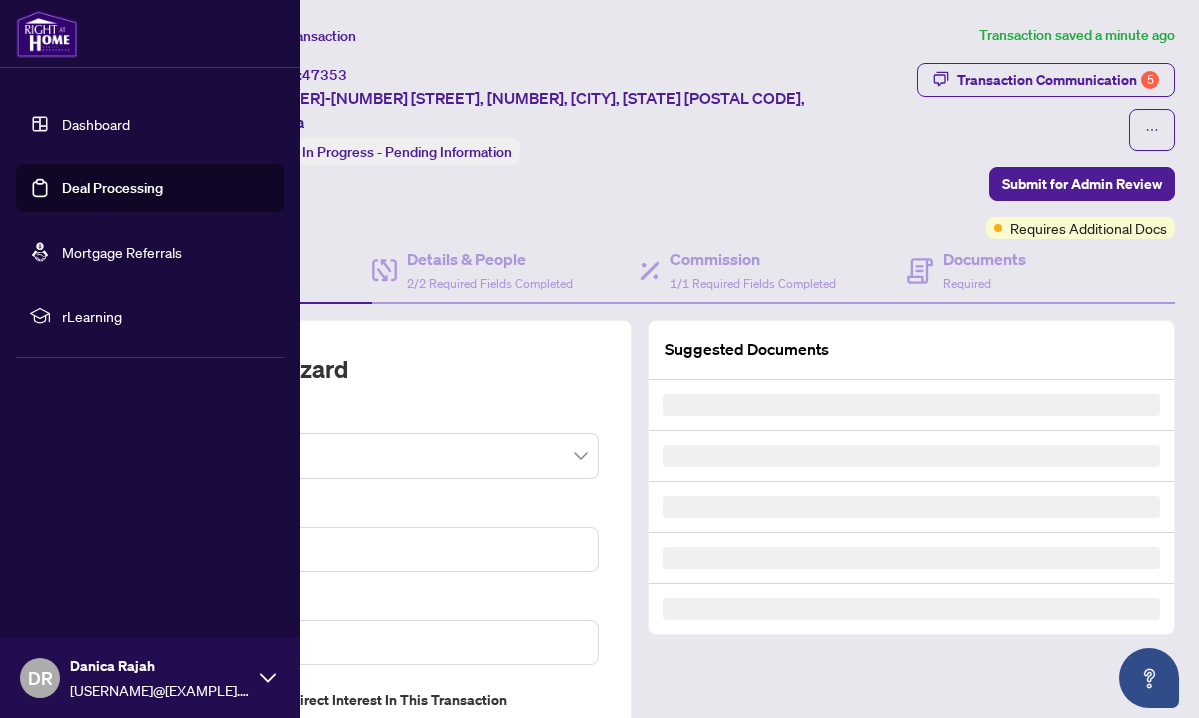 click on "Dashboard" at bounding box center [96, 124] 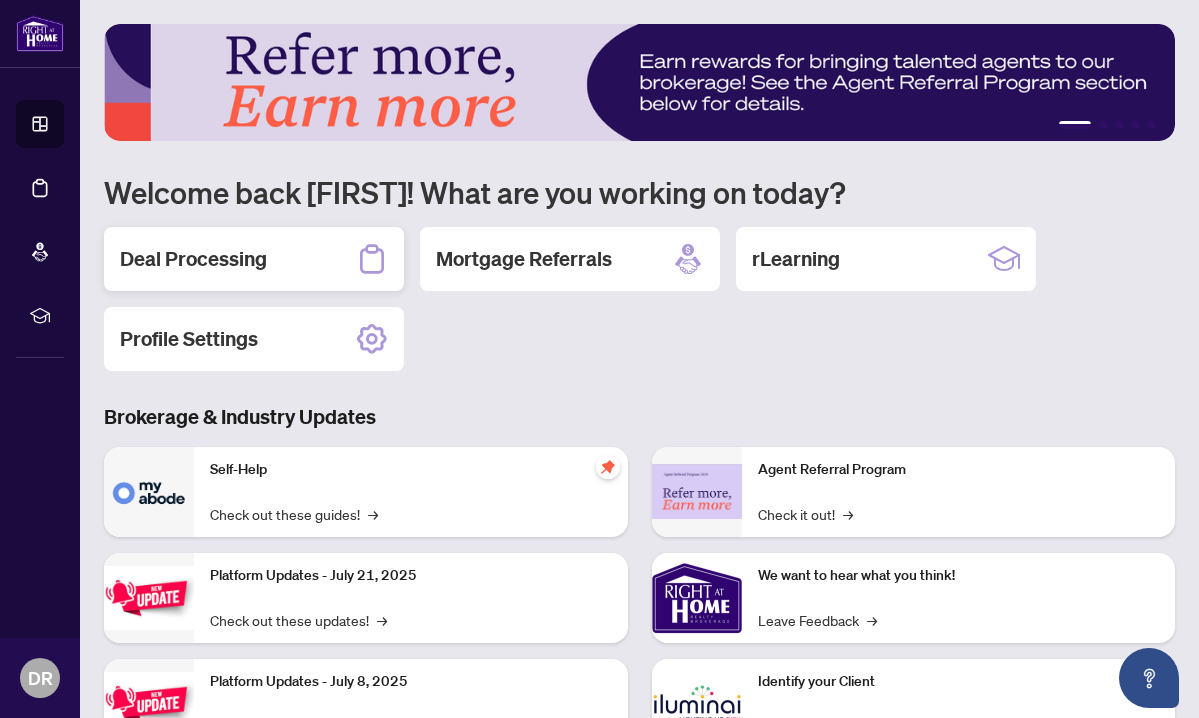 click on "Deal Processing" at bounding box center [254, 259] 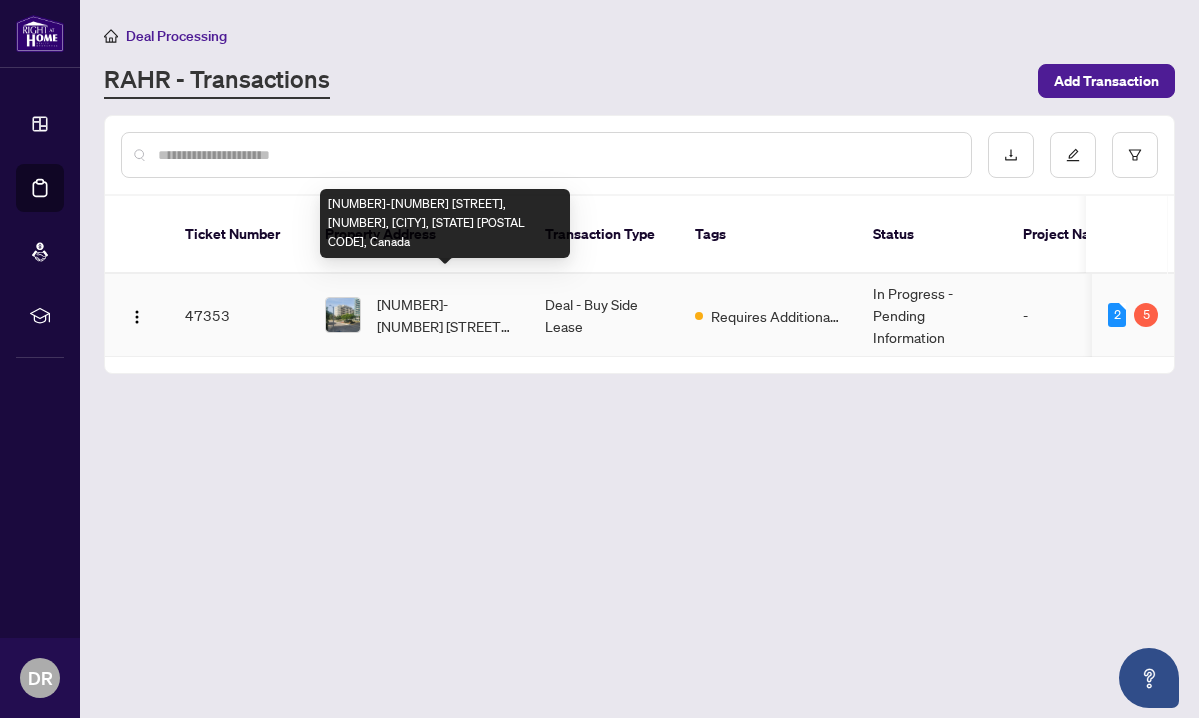 click on "[NUMBER]-[NUMBER] [STREET], [NUMBER], [CITY], [STATE] [POSTAL CODE], Canada" at bounding box center (445, 315) 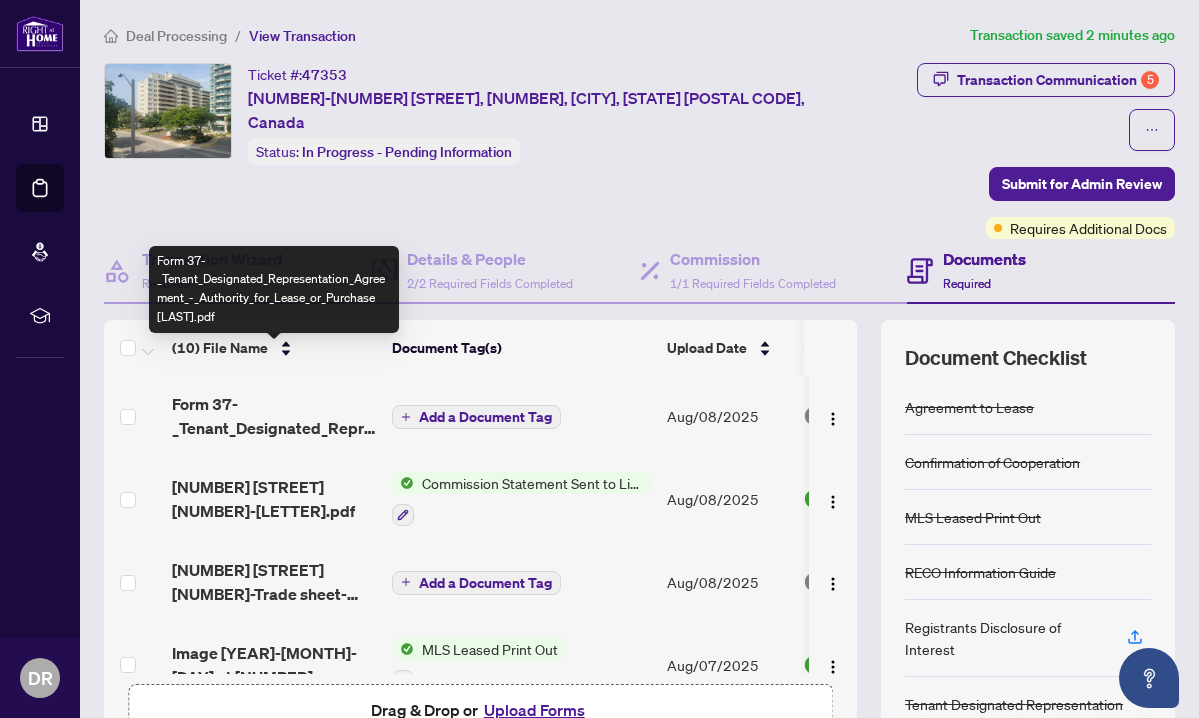 click on "Form 37-_Tenant_Designated_Representation_Agreement_-_Authority_for_Lease_or_Purchase [LAST].pdf" at bounding box center [274, 416] 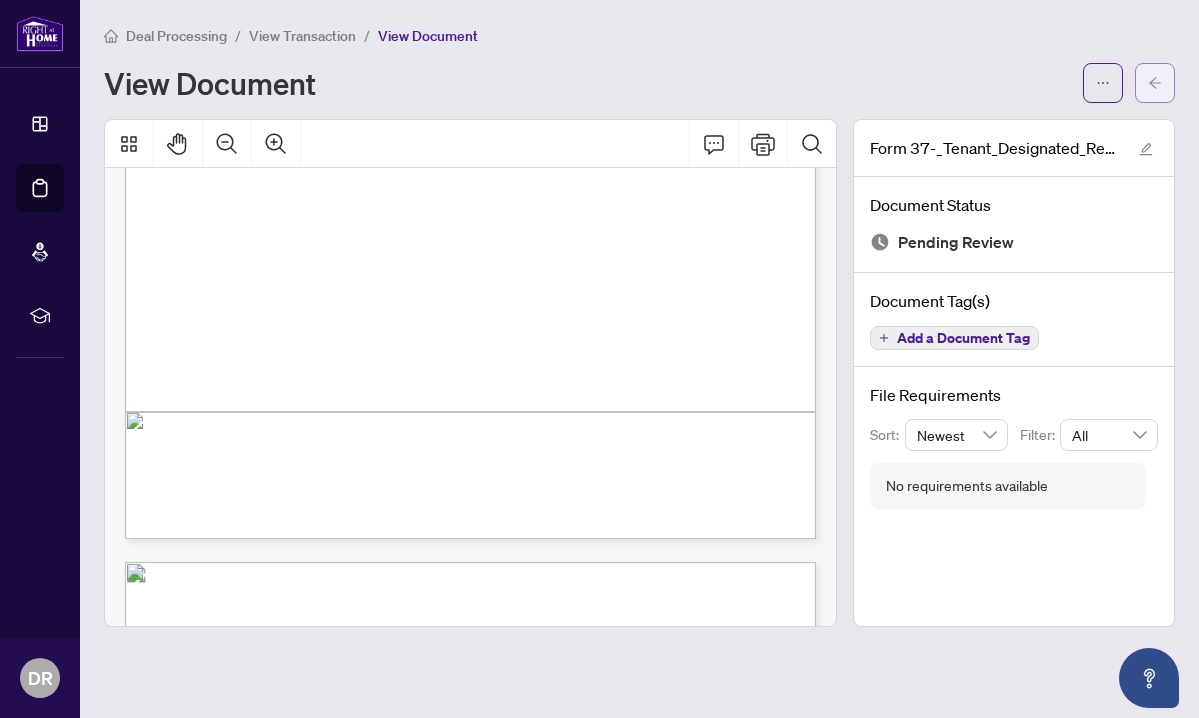 click 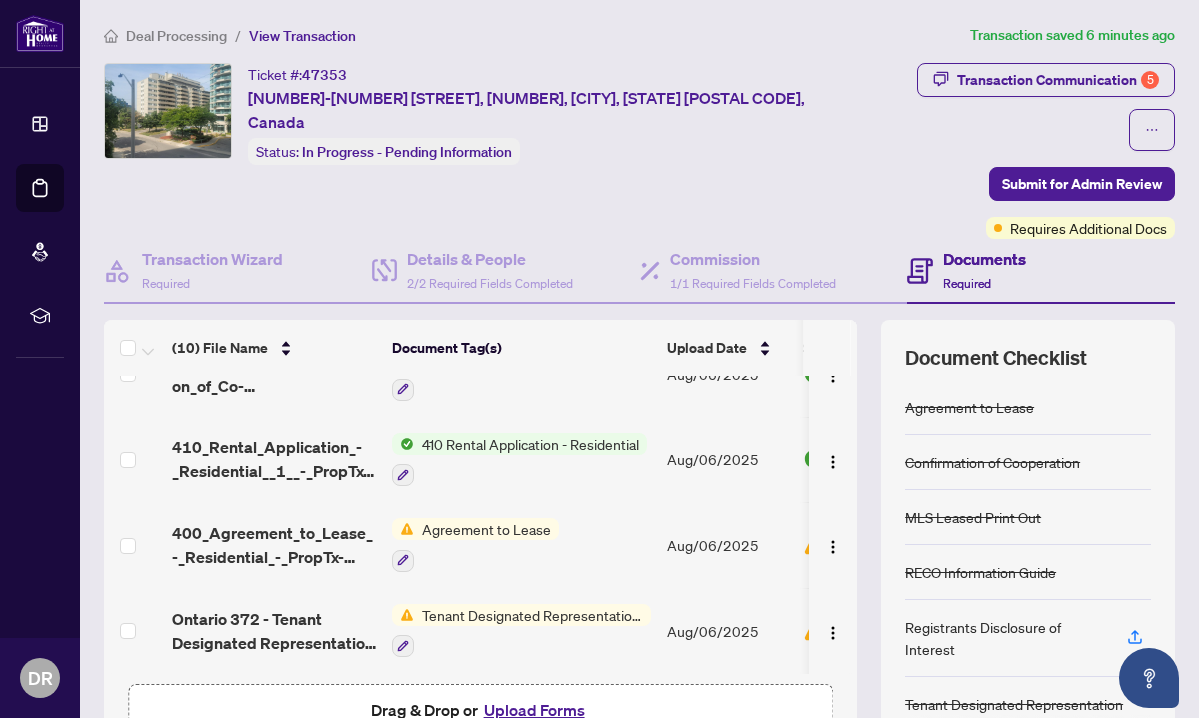scroll, scrollTop: 549, scrollLeft: 0, axis: vertical 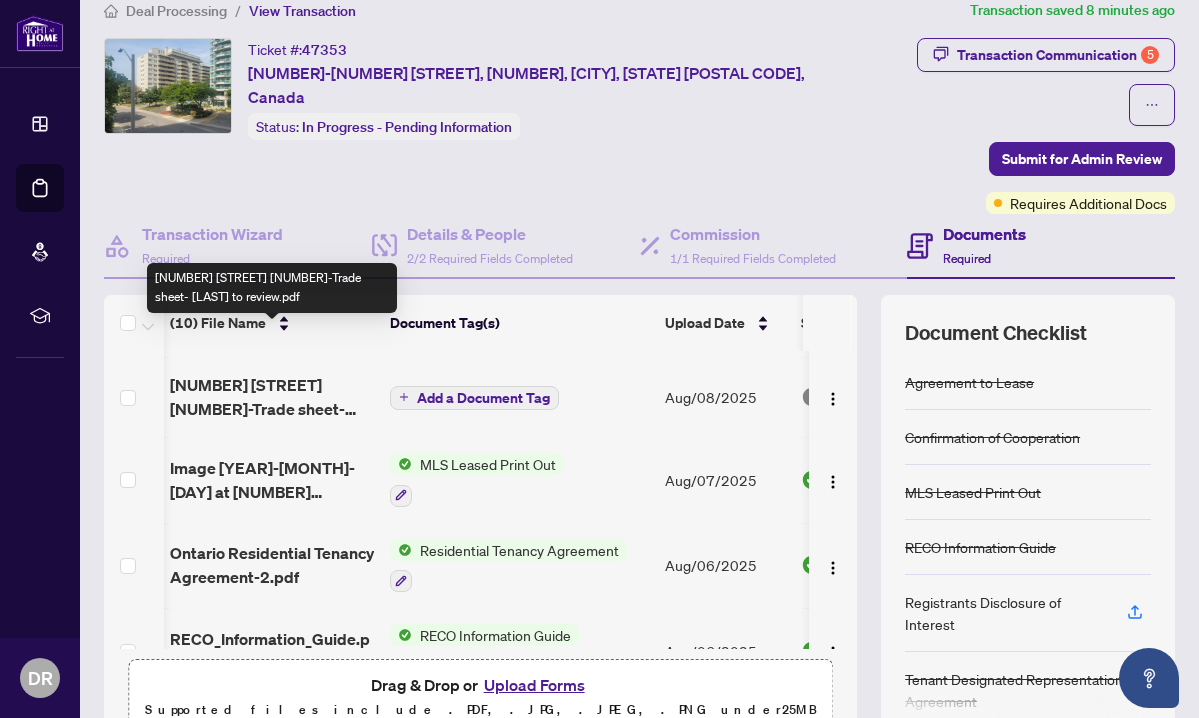 click on "[NUMBER] [STREET] [NUMBER]-Trade sheet- [LAST] to review.pdf" at bounding box center [272, 397] 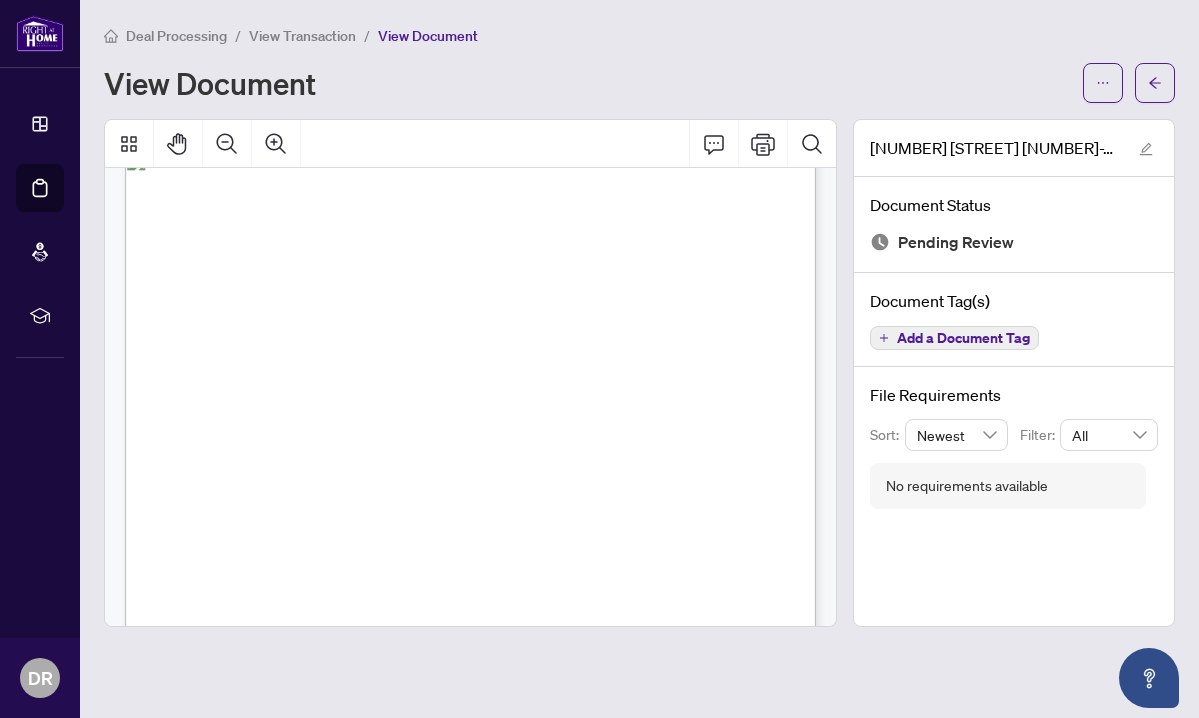 scroll, scrollTop: 45, scrollLeft: 0, axis: vertical 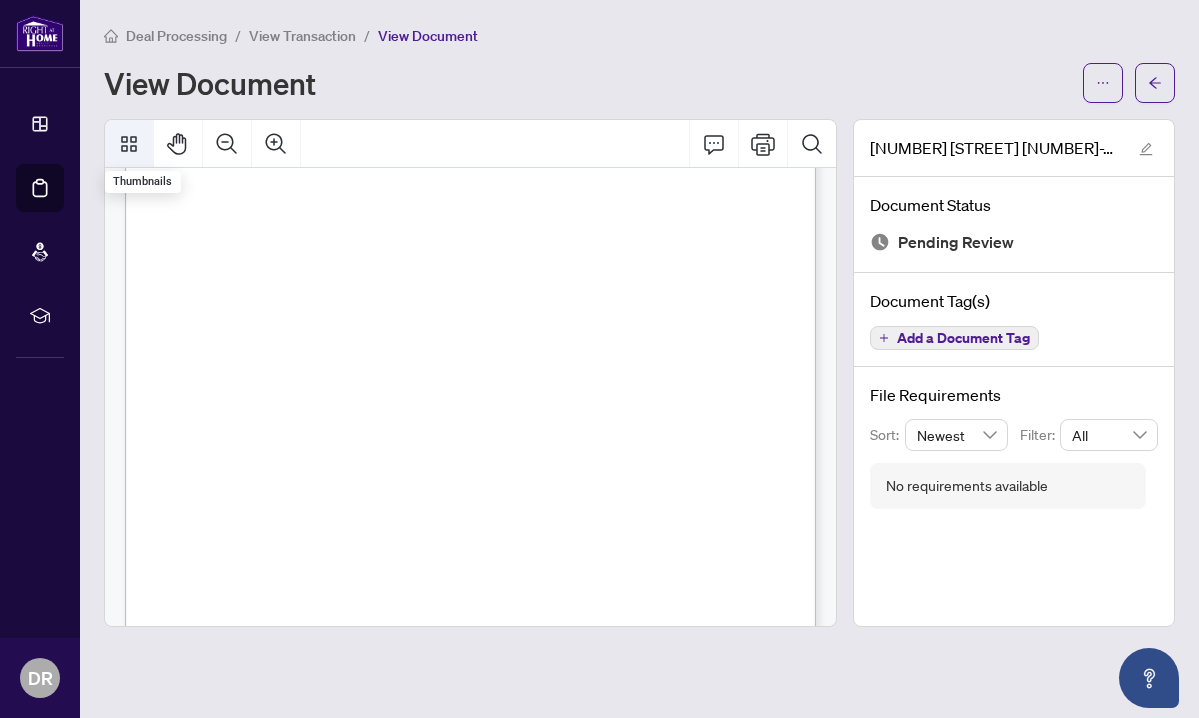 click at bounding box center (129, 144) 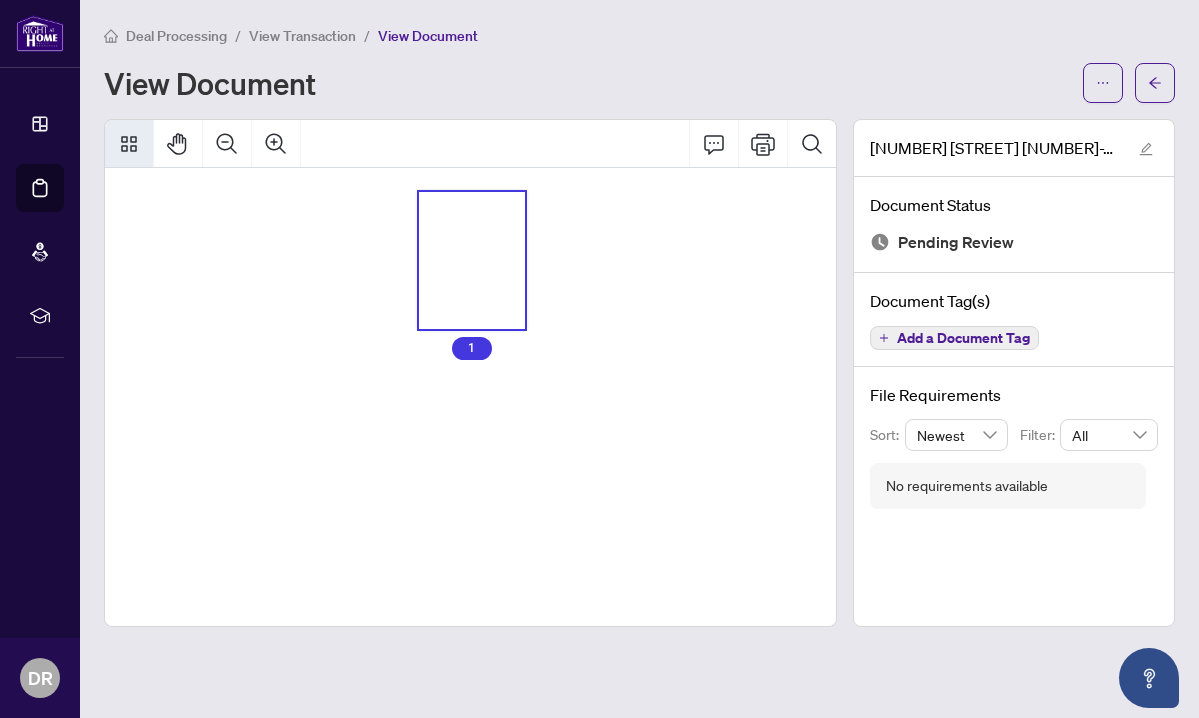 scroll, scrollTop: 0, scrollLeft: 0, axis: both 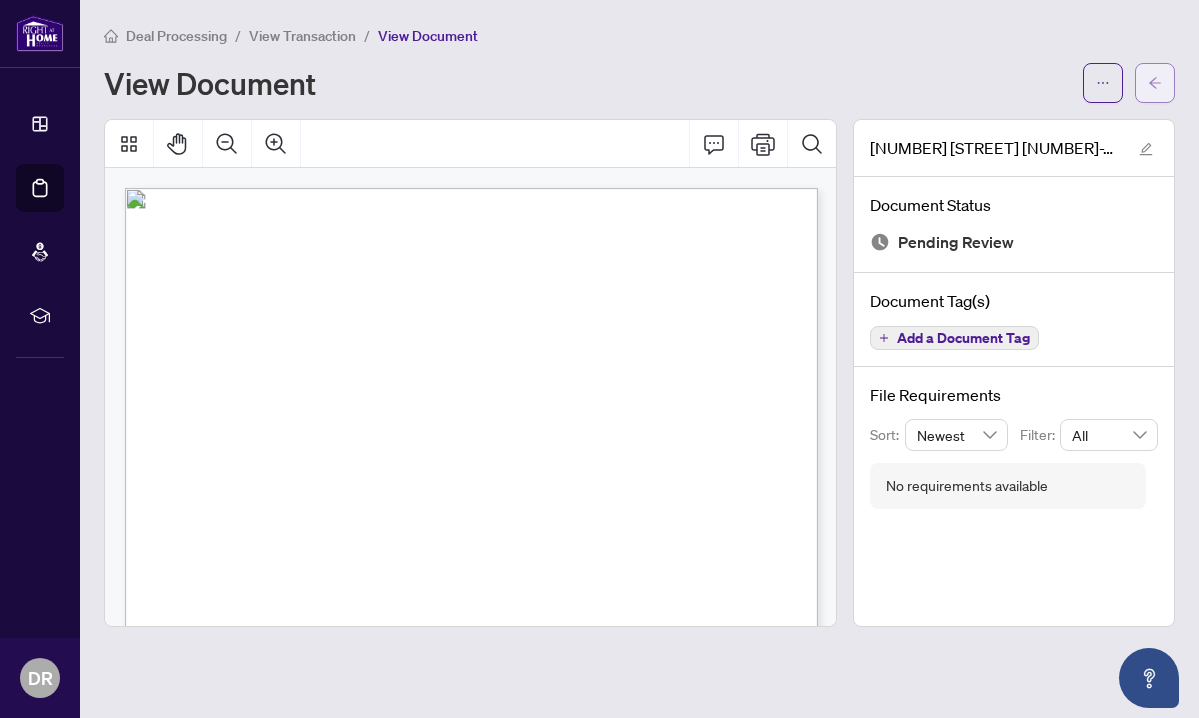 click 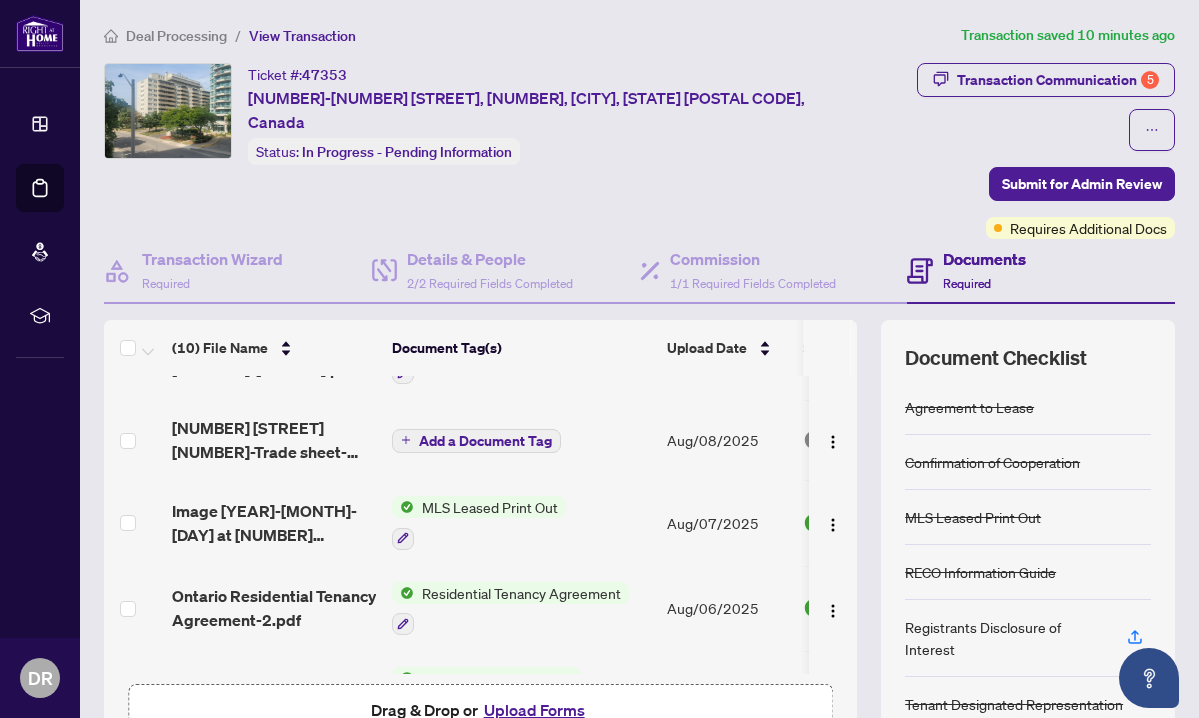 scroll, scrollTop: 146, scrollLeft: 1, axis: both 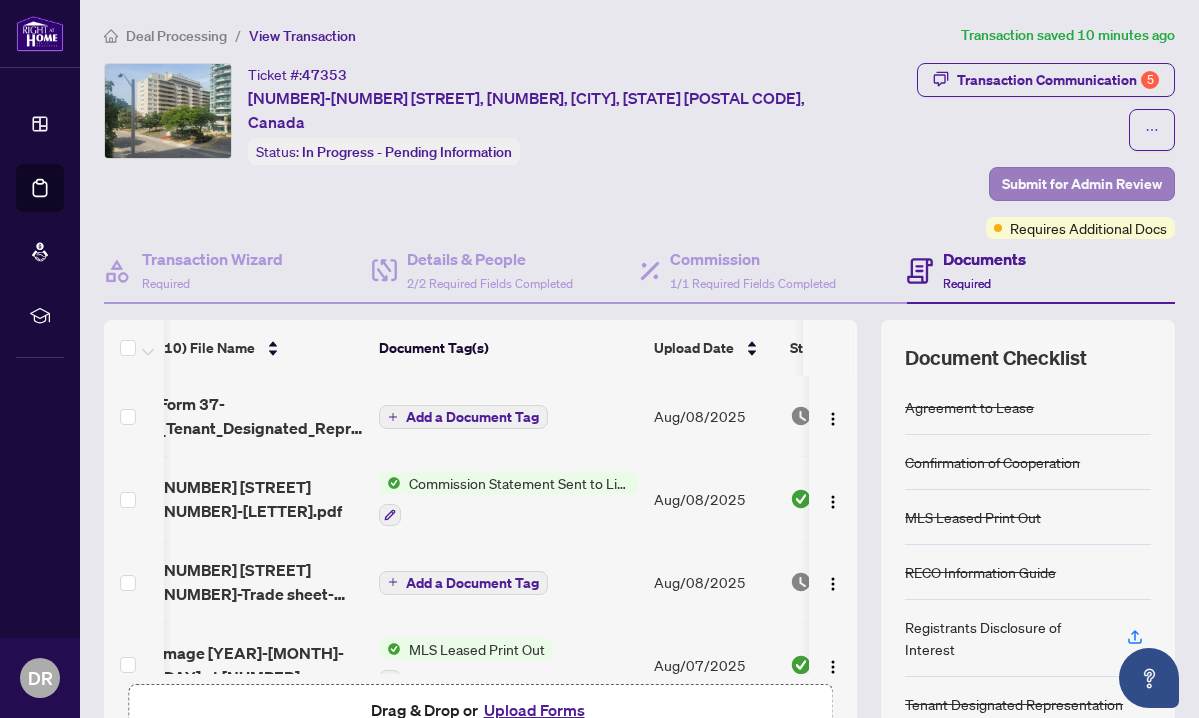 click on "Submit for Admin Review" at bounding box center (1082, 184) 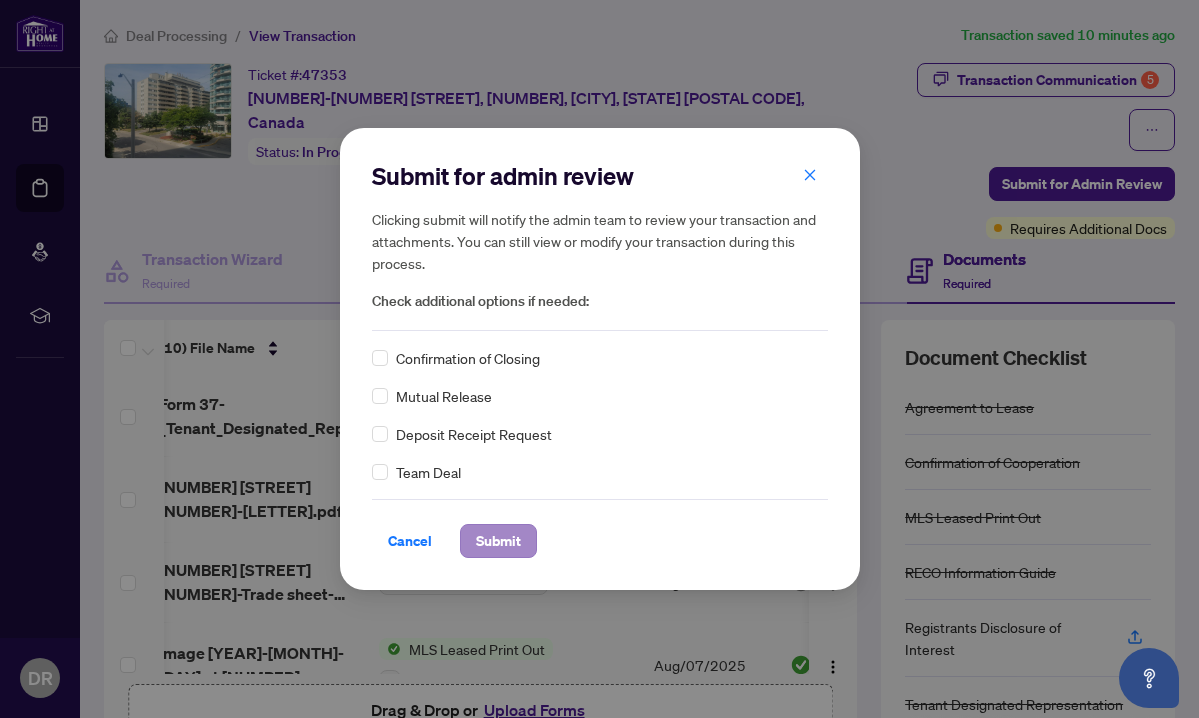 click on "Submit" at bounding box center [498, 541] 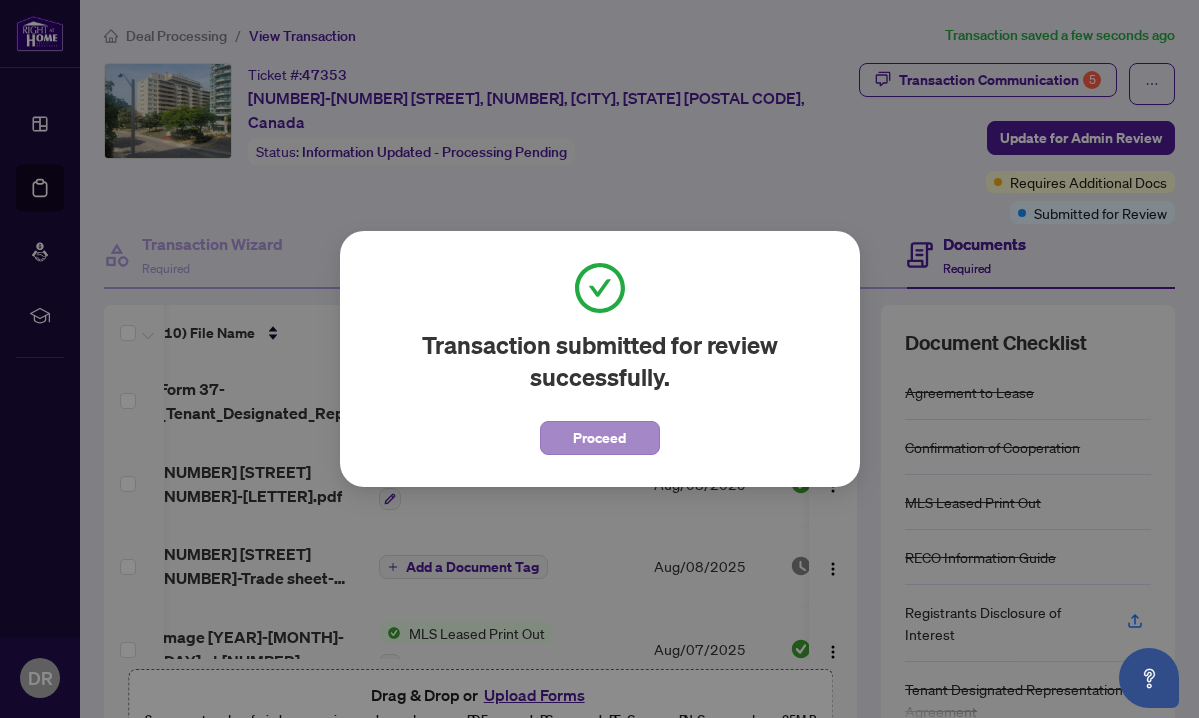 click on "Proceed" at bounding box center [599, 438] 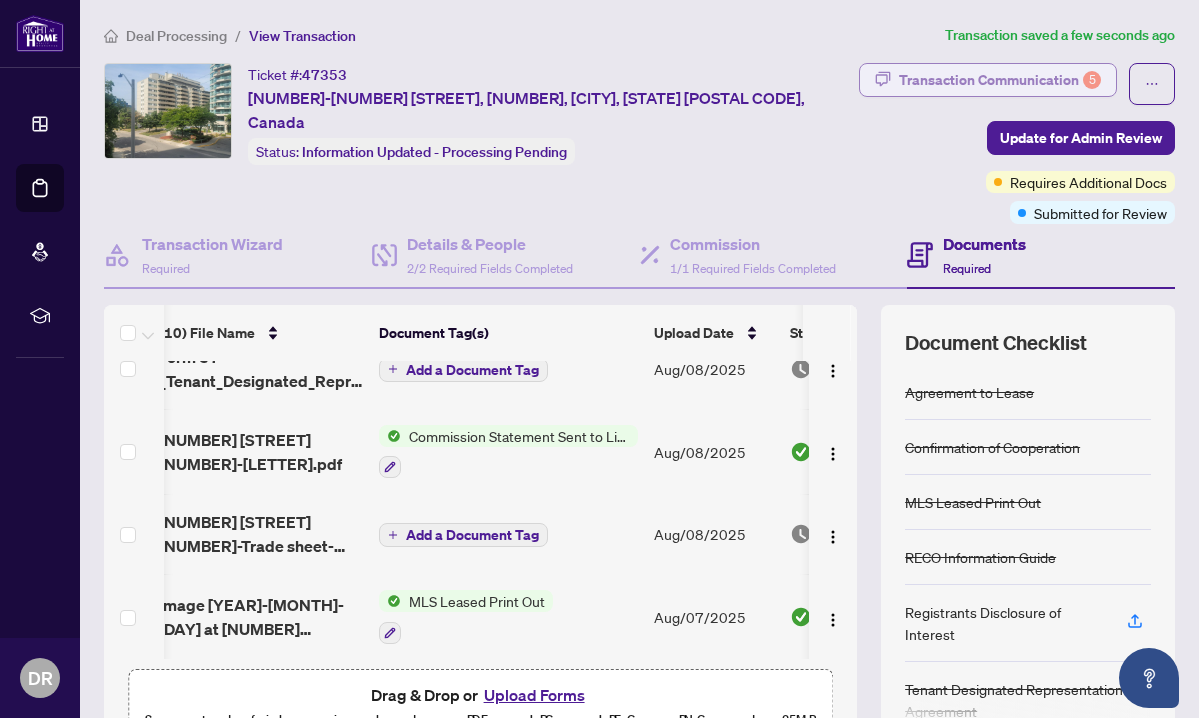 click on "Transaction Communication 5" at bounding box center (1000, 80) 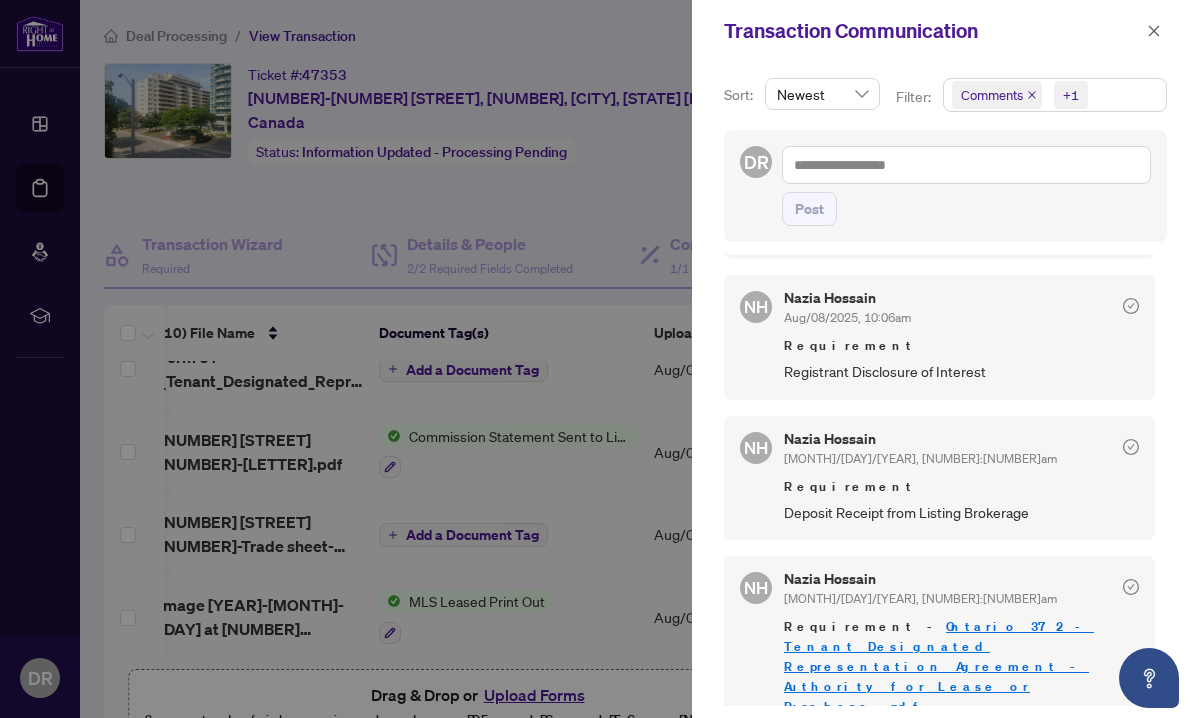 scroll, scrollTop: 430, scrollLeft: 0, axis: vertical 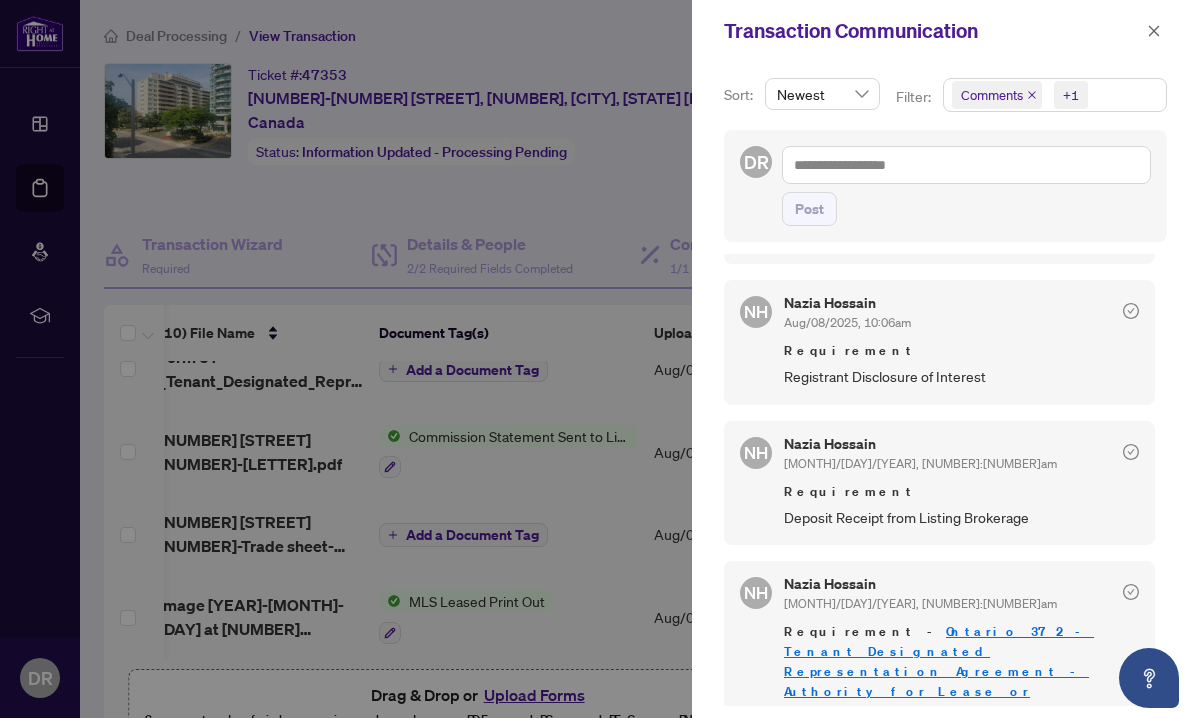 click at bounding box center (599, 359) 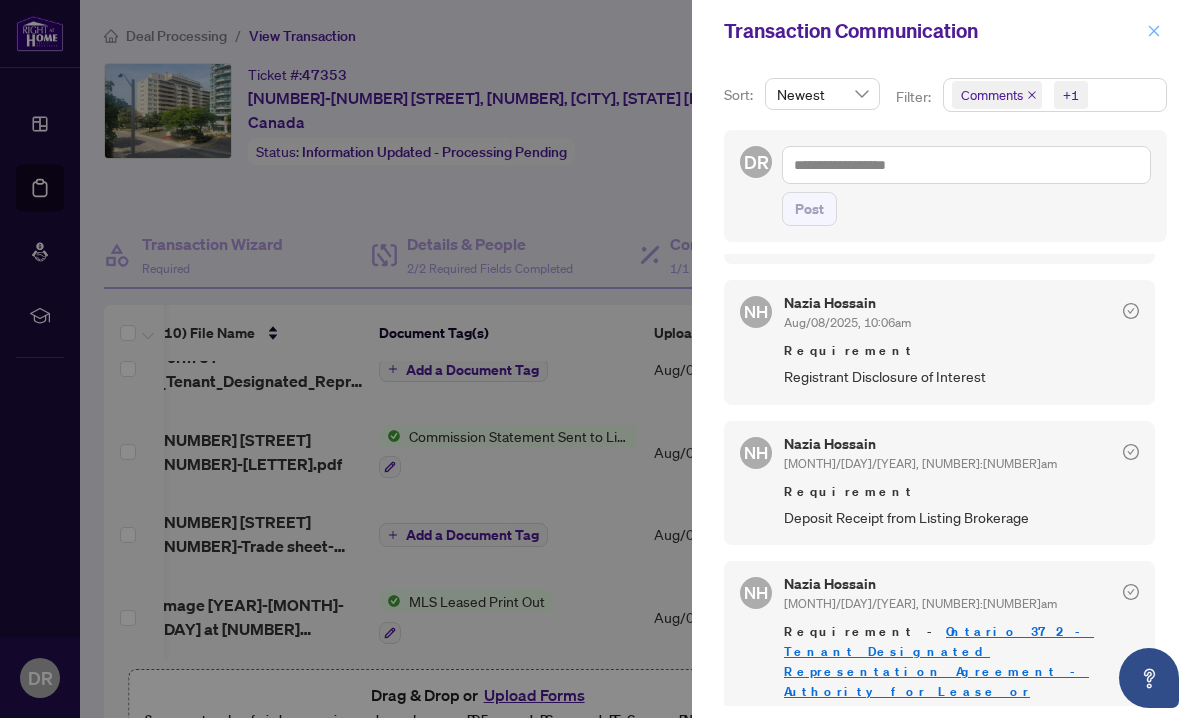 click 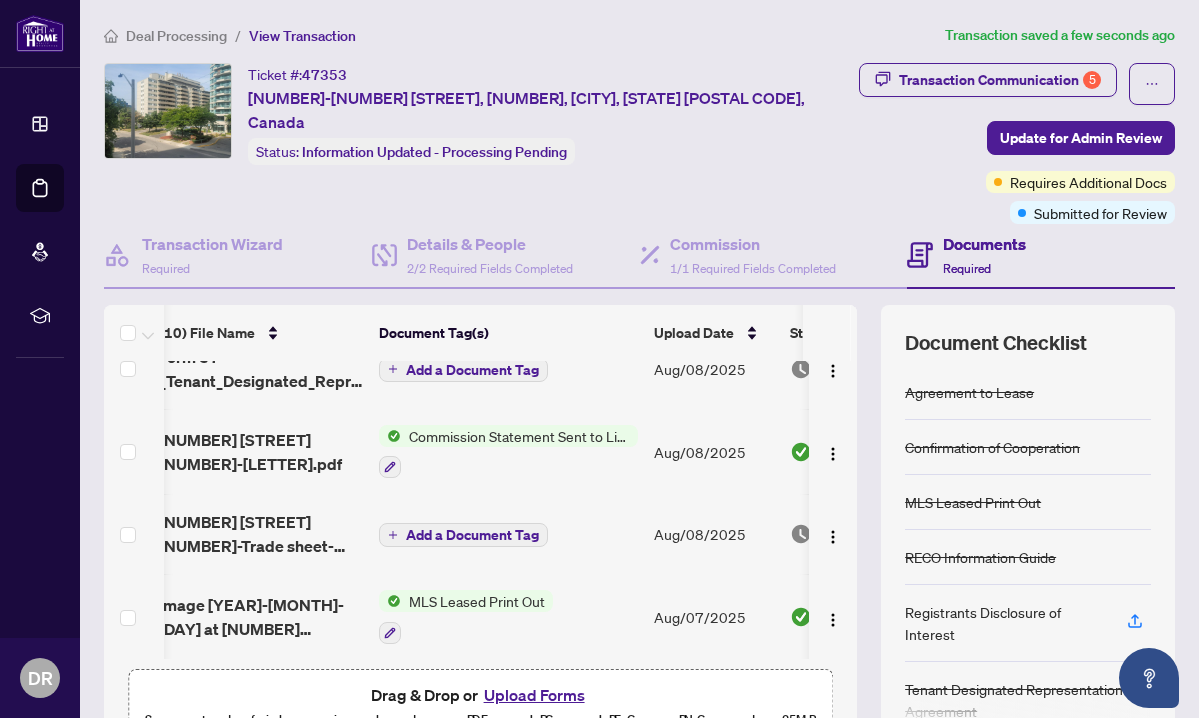 click on "Upload Forms" at bounding box center (534, 695) 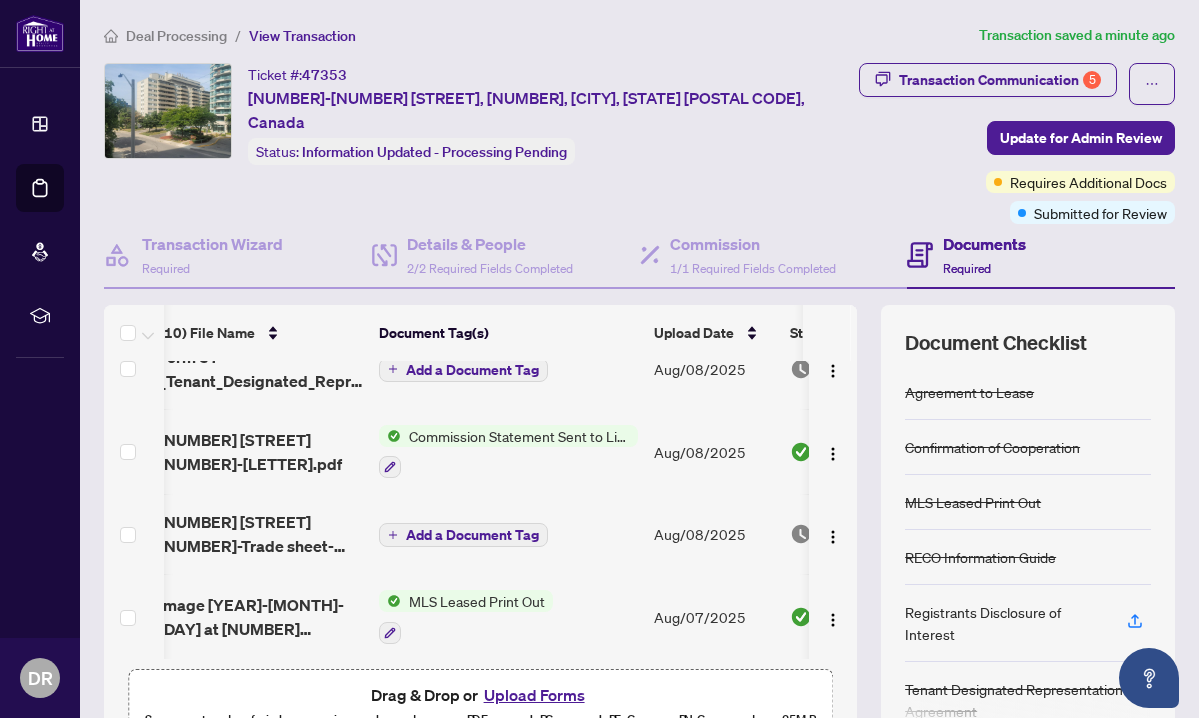 click on "Upload Forms" at bounding box center [534, 695] 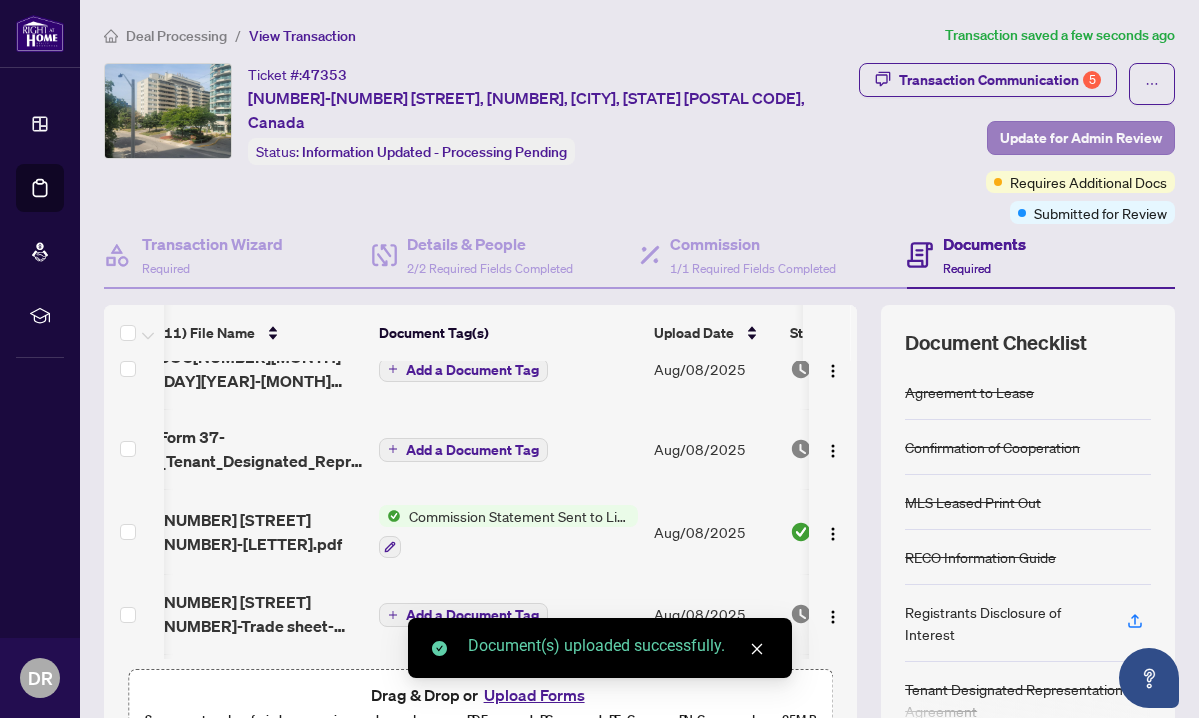 click on "Update for Admin Review" at bounding box center (1081, 138) 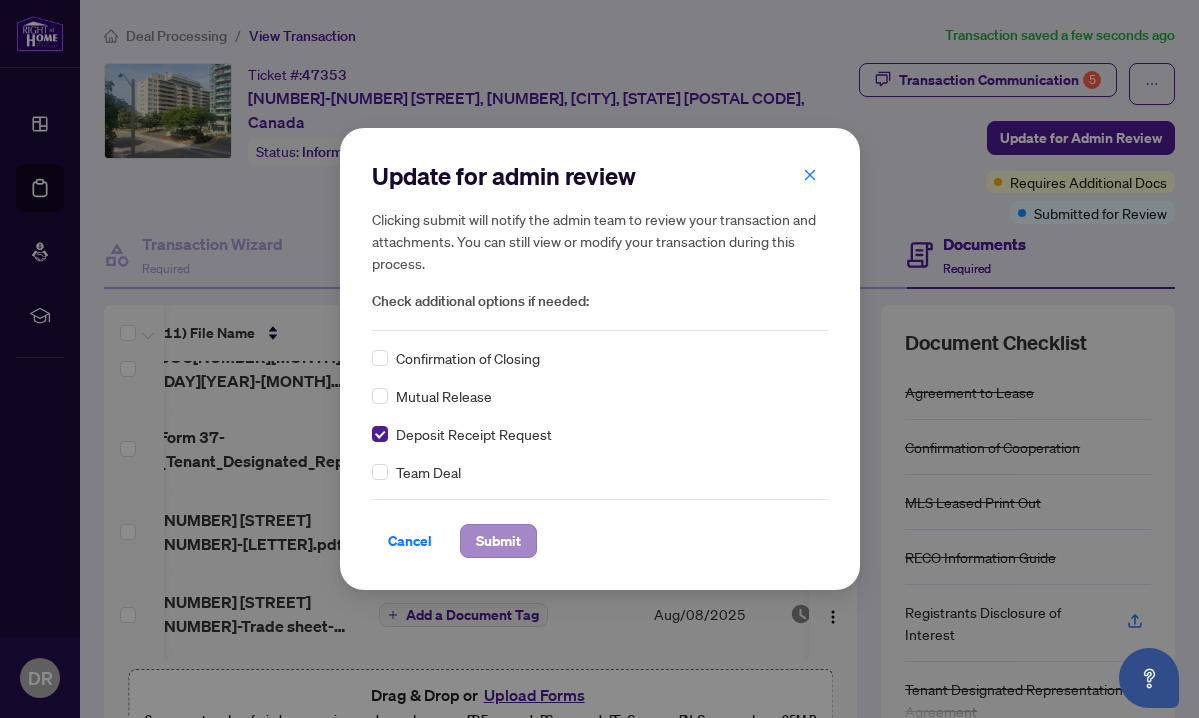 click on "Submit" at bounding box center [498, 541] 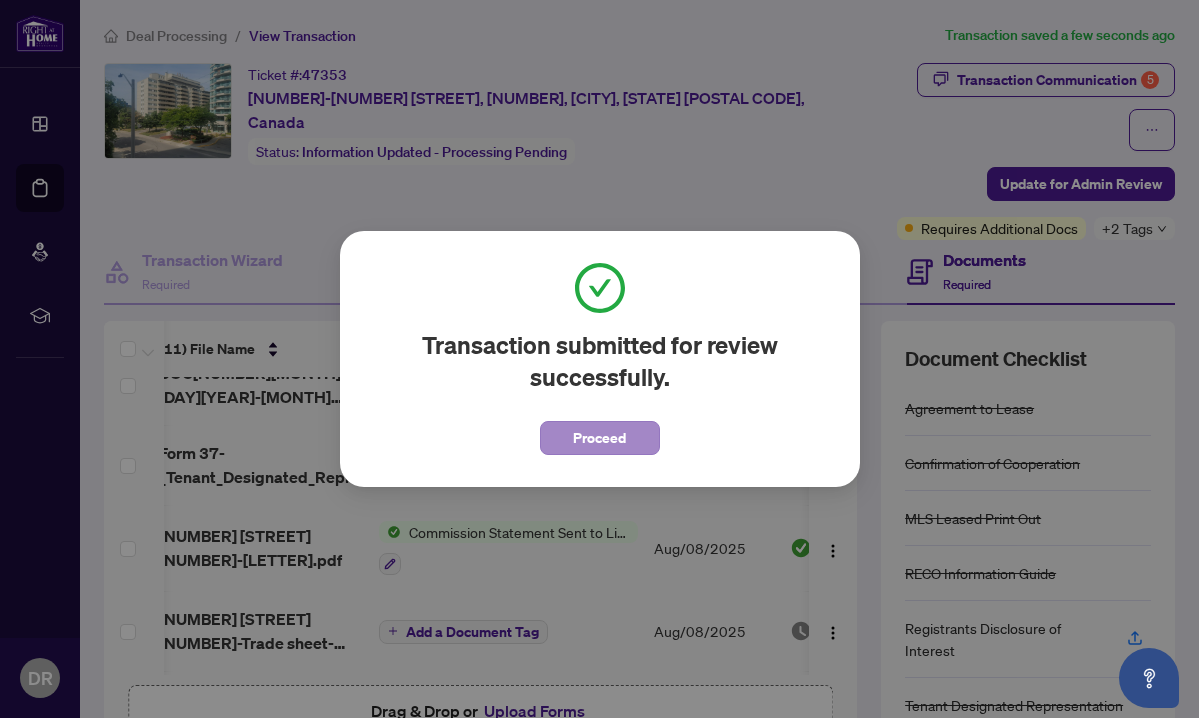 click on "Proceed" at bounding box center (600, 438) 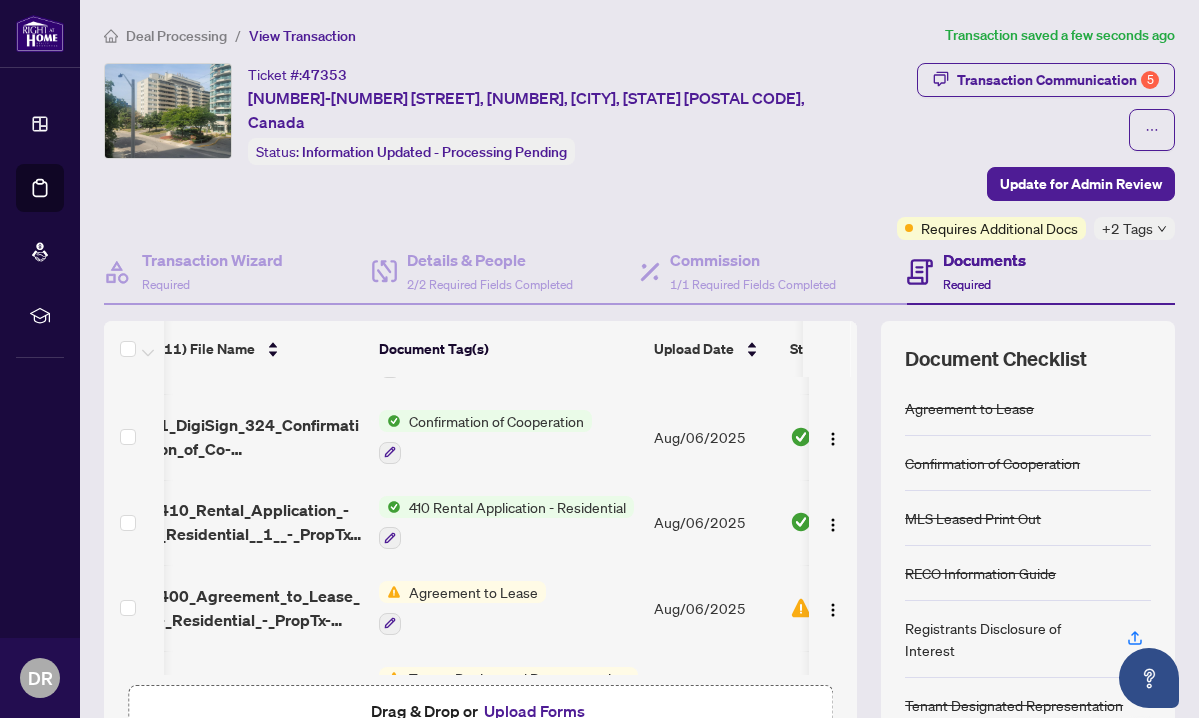 scroll, scrollTop: 566, scrollLeft: 15, axis: both 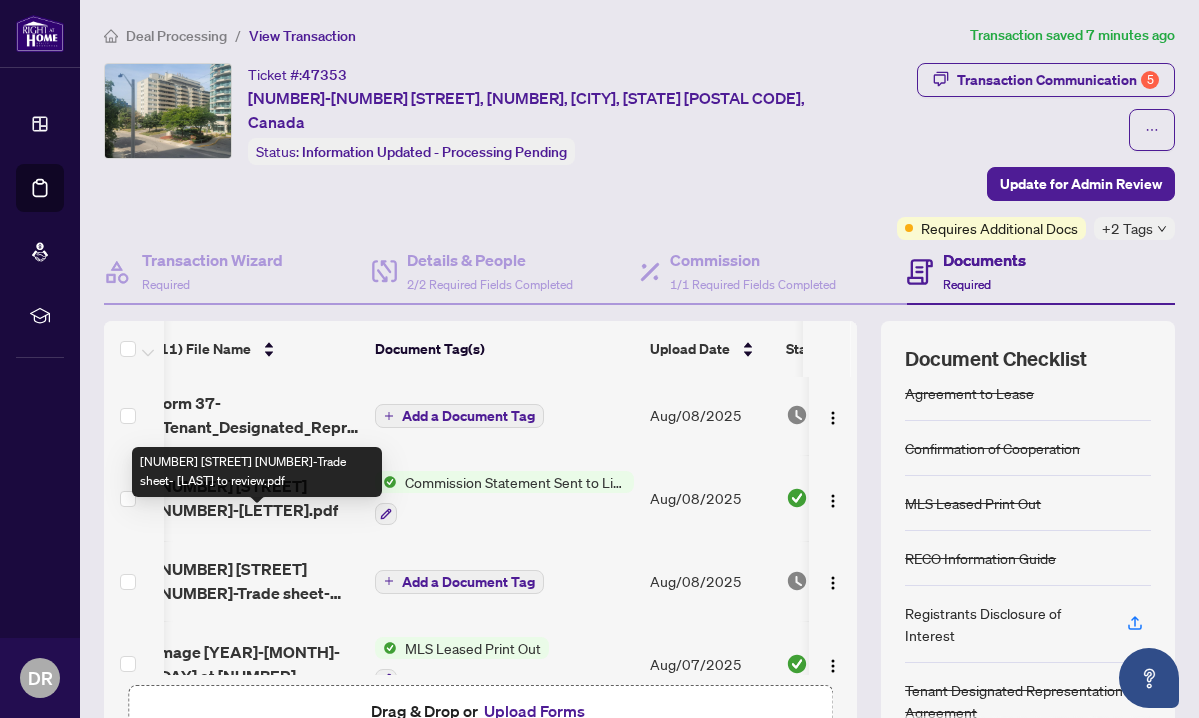 click on "[NUMBER] [STREET] [NUMBER]-Trade sheet- [LAST] to review.pdf" at bounding box center (257, 581) 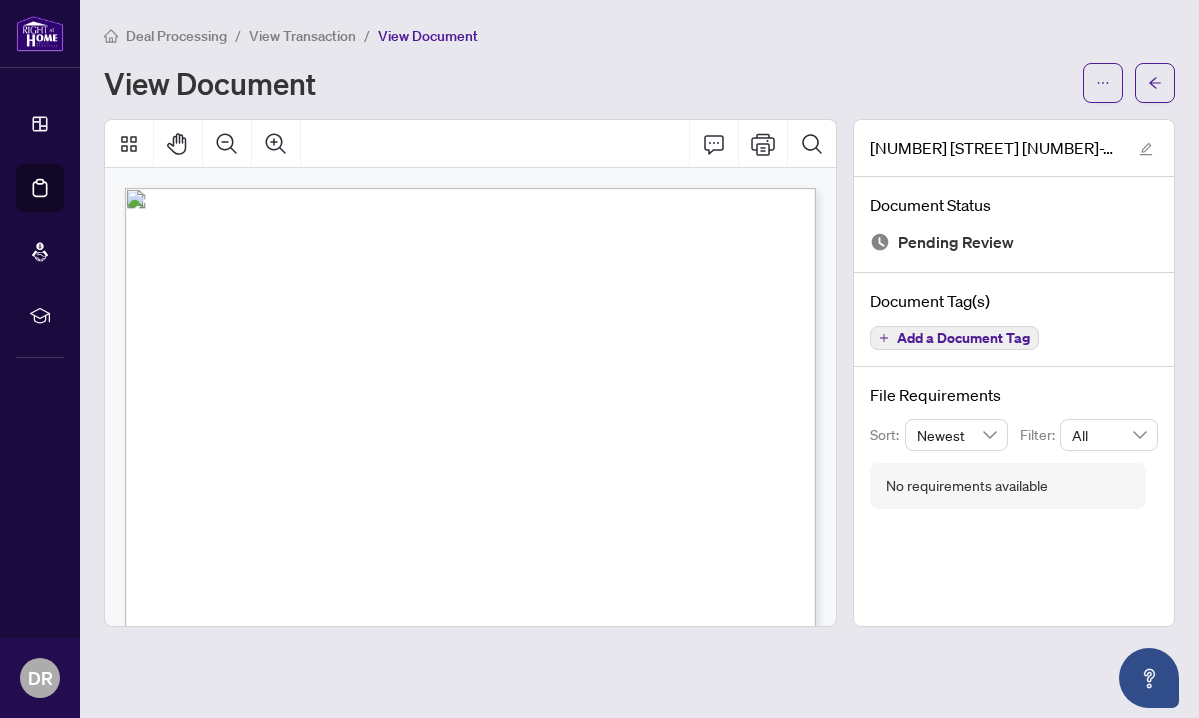 scroll, scrollTop: 0, scrollLeft: 0, axis: both 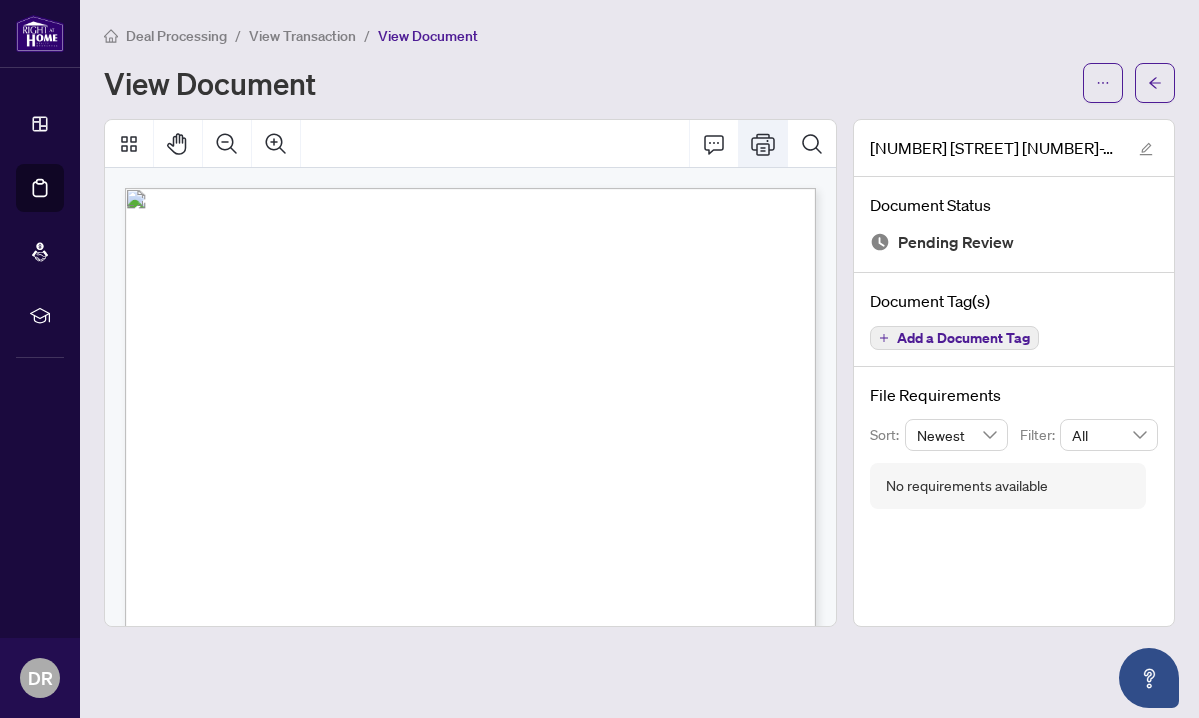 click 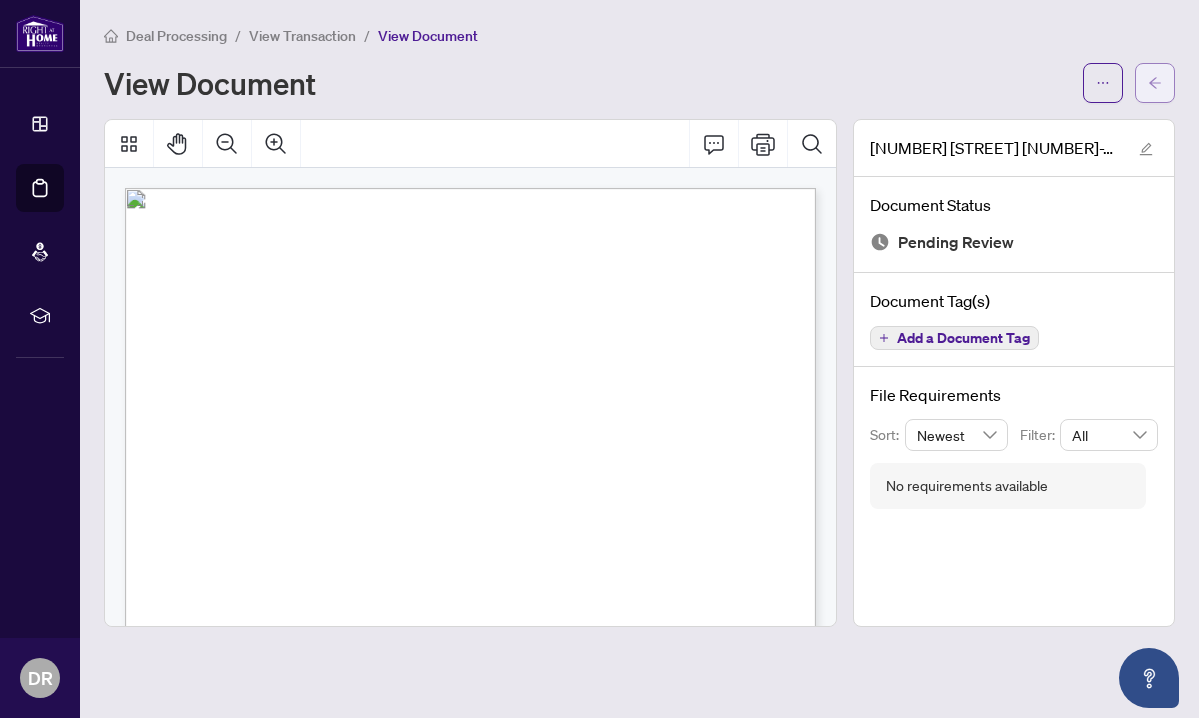 click at bounding box center [1155, 83] 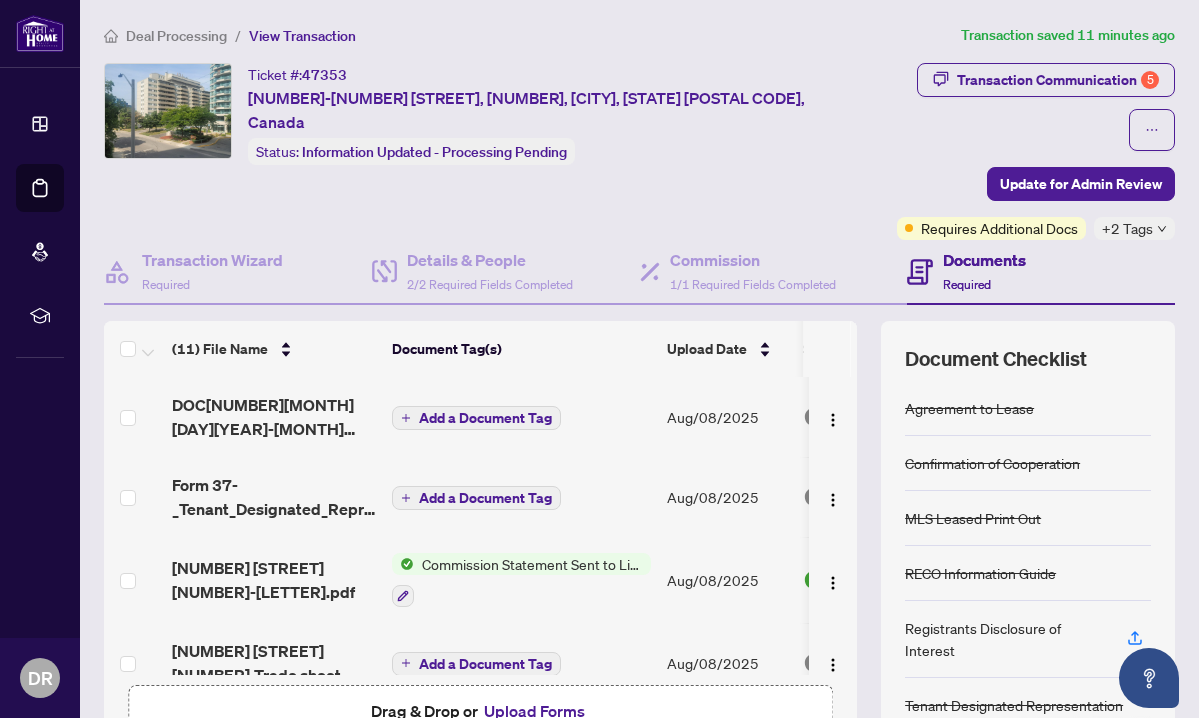 click on "Upload Forms" at bounding box center (534, 711) 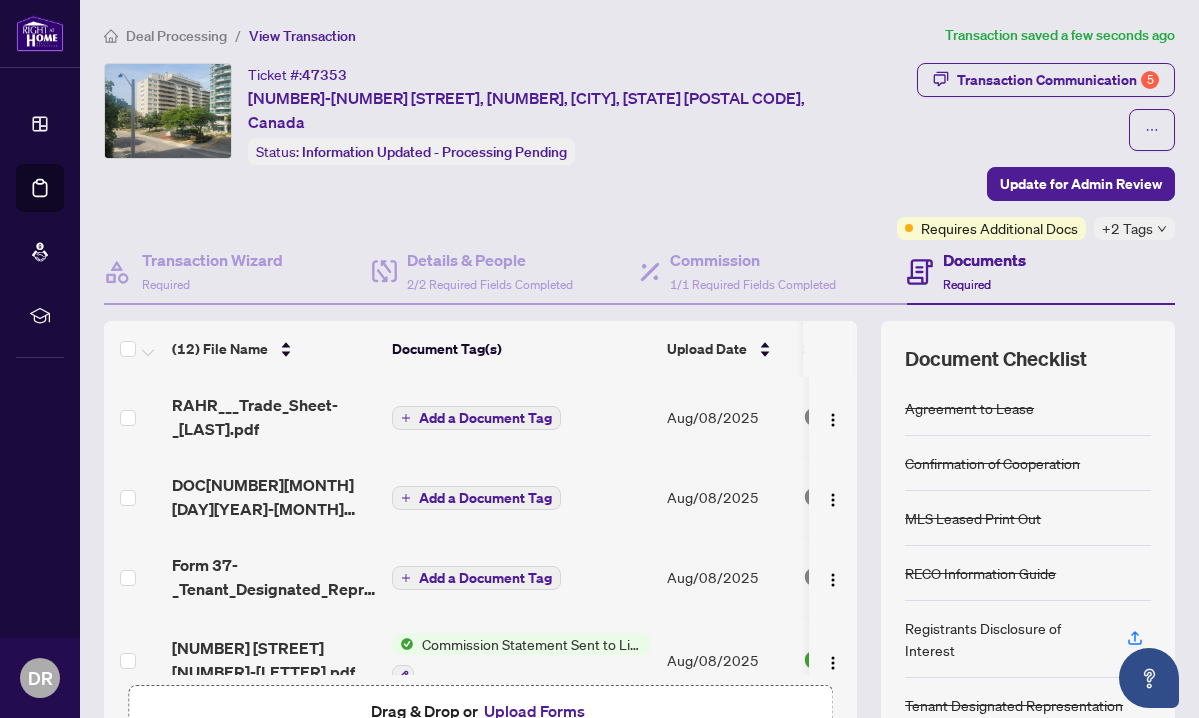 scroll, scrollTop: 0, scrollLeft: 0, axis: both 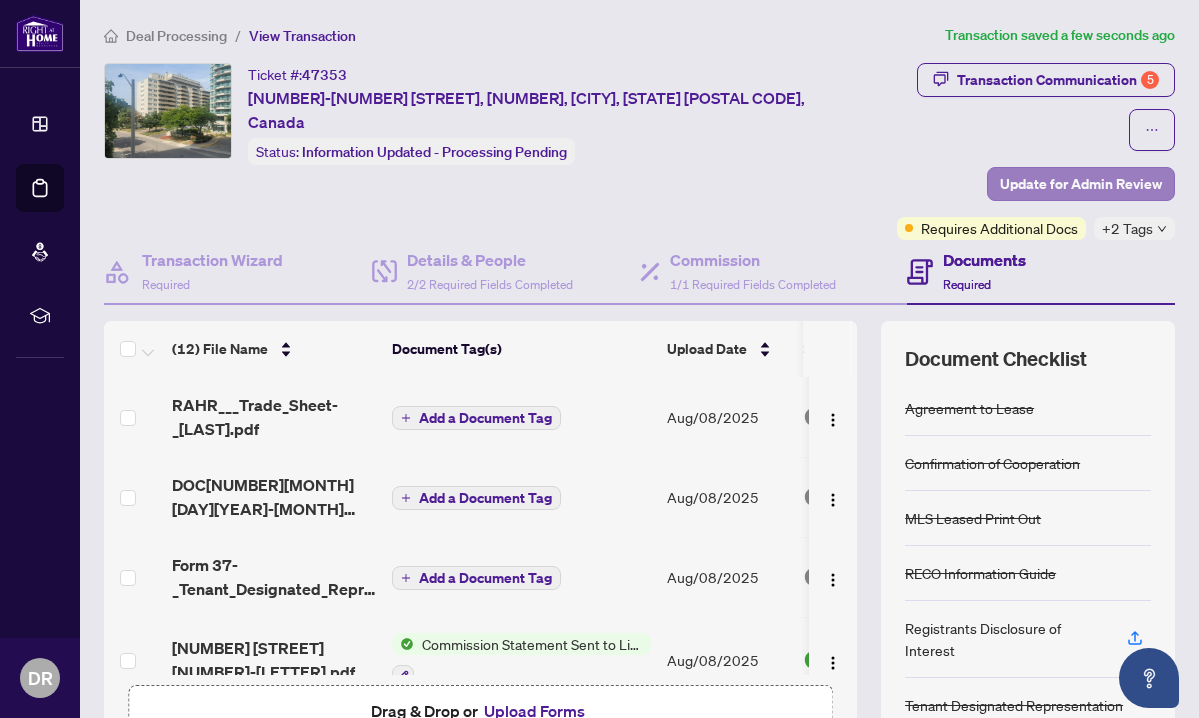 click on "Update for Admin Review" at bounding box center [1081, 184] 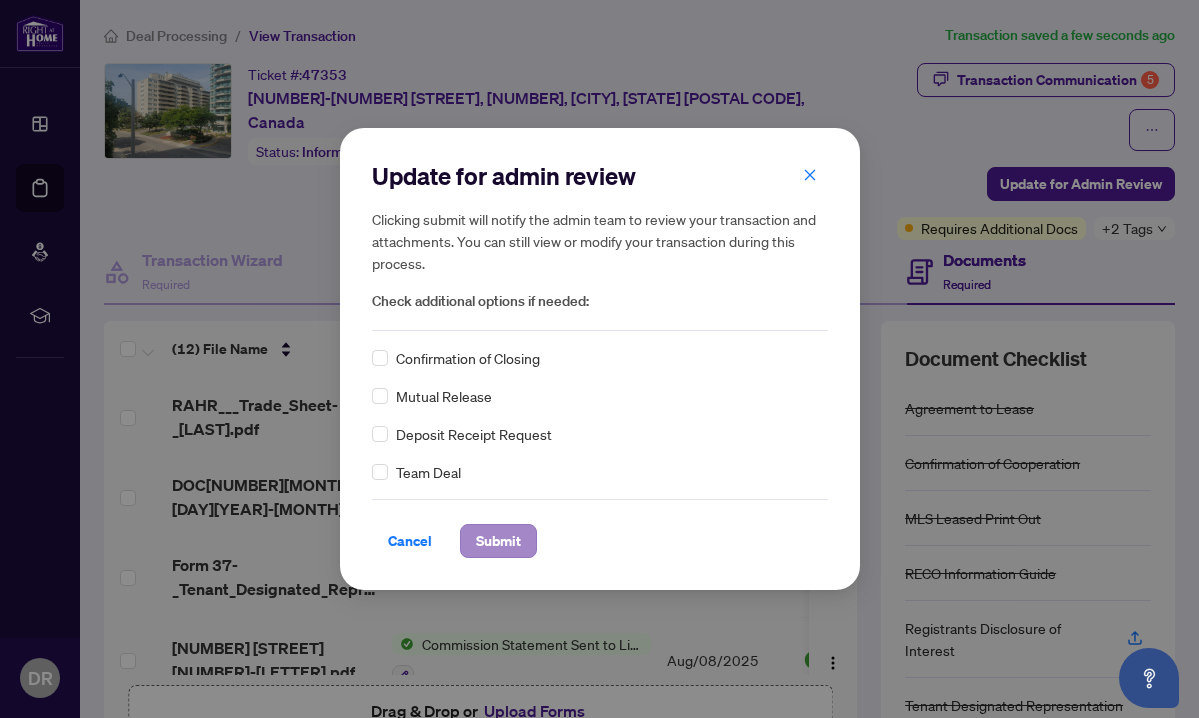 click on "Submit" at bounding box center (498, 541) 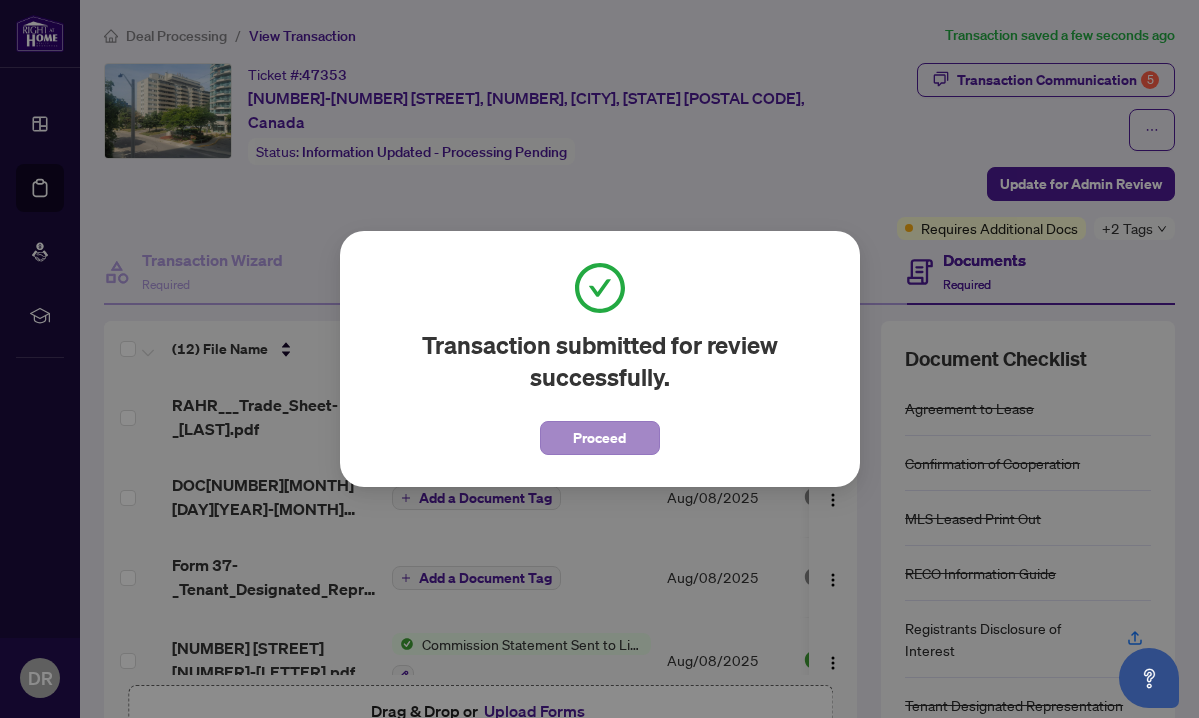 click on "Proceed" at bounding box center (599, 438) 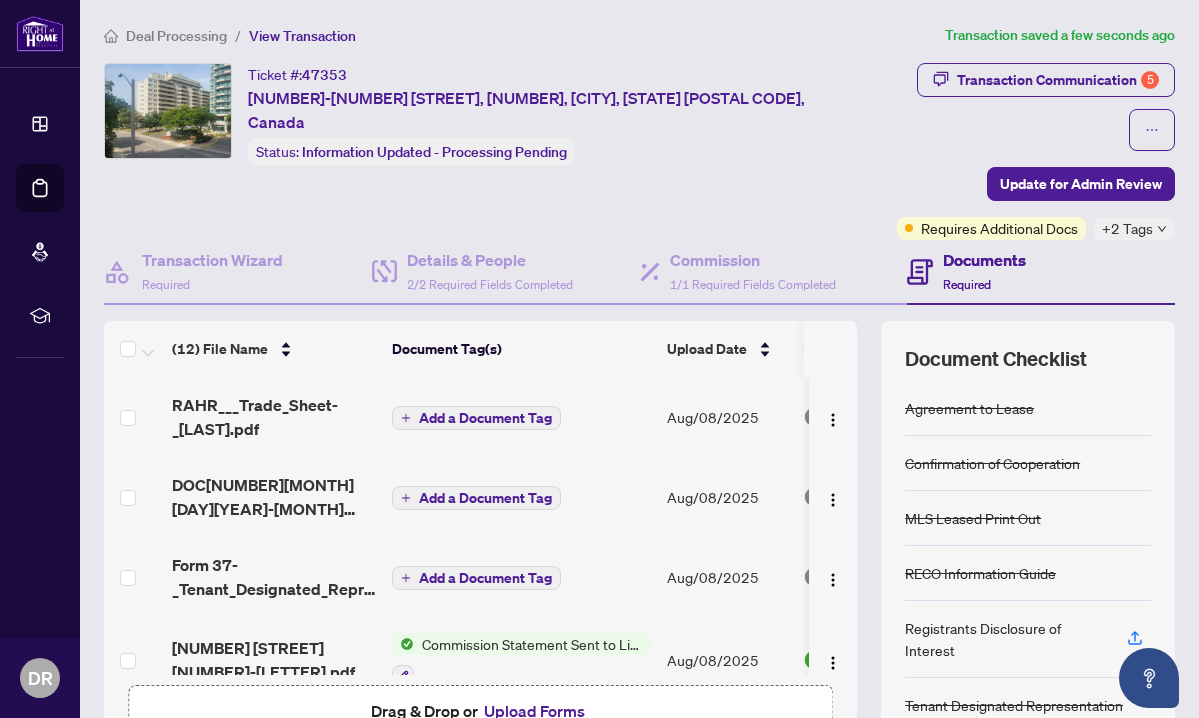 scroll, scrollTop: 0, scrollLeft: 0, axis: both 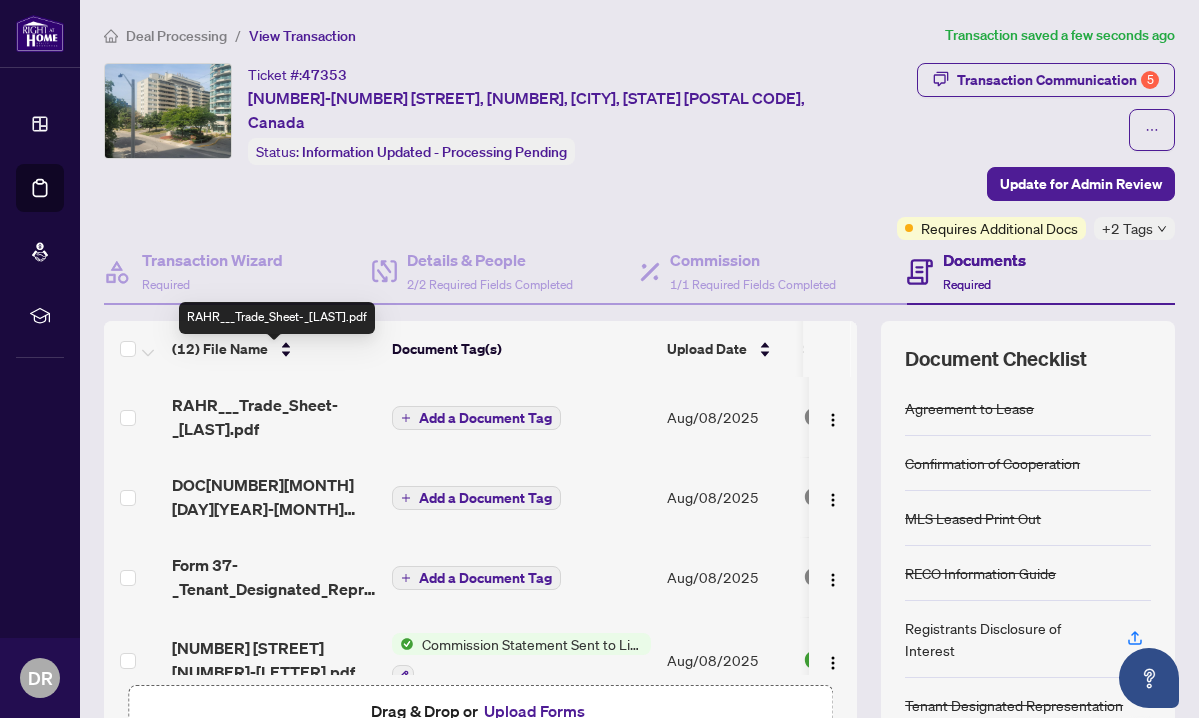 click on "RAHR___Trade_Sheet-_[LAST].pdf" at bounding box center [274, 417] 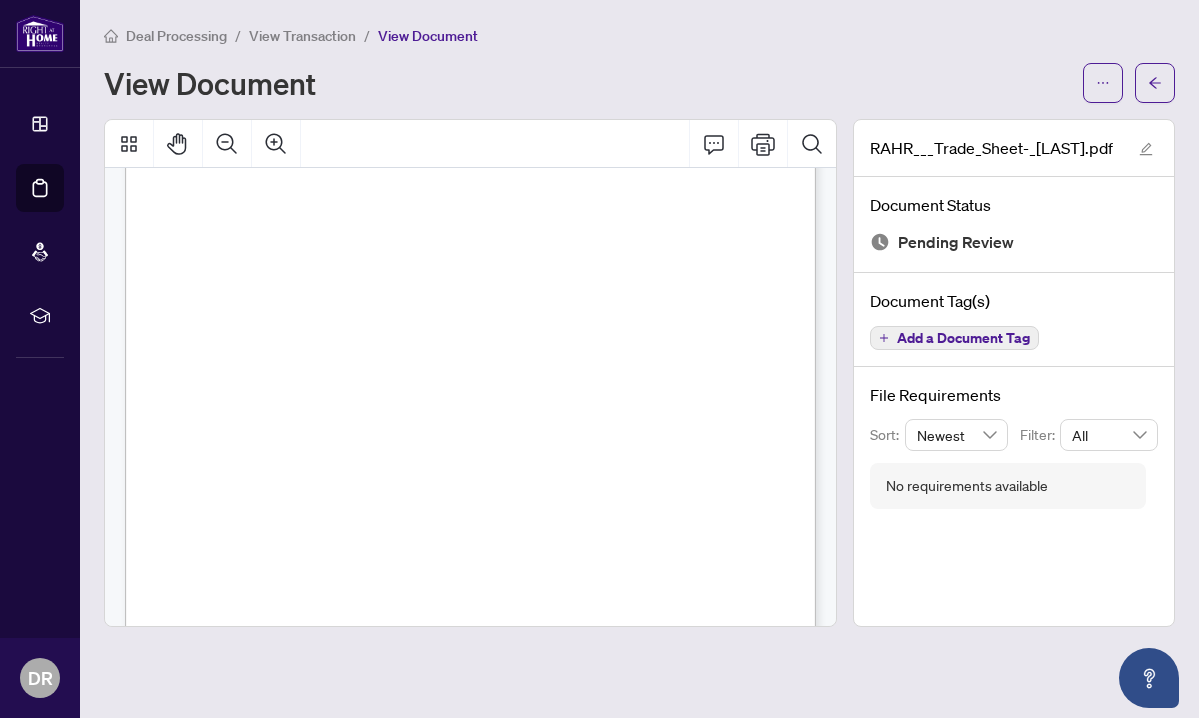 scroll, scrollTop: 241, scrollLeft: 0, axis: vertical 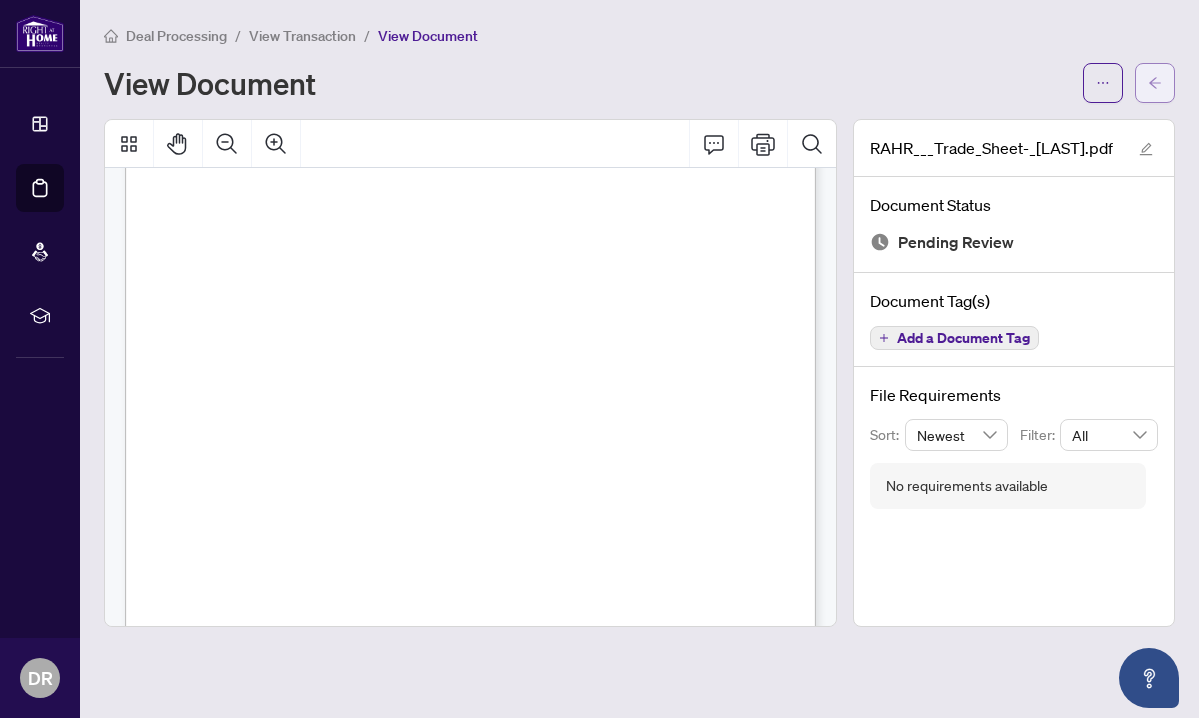 click at bounding box center (1155, 83) 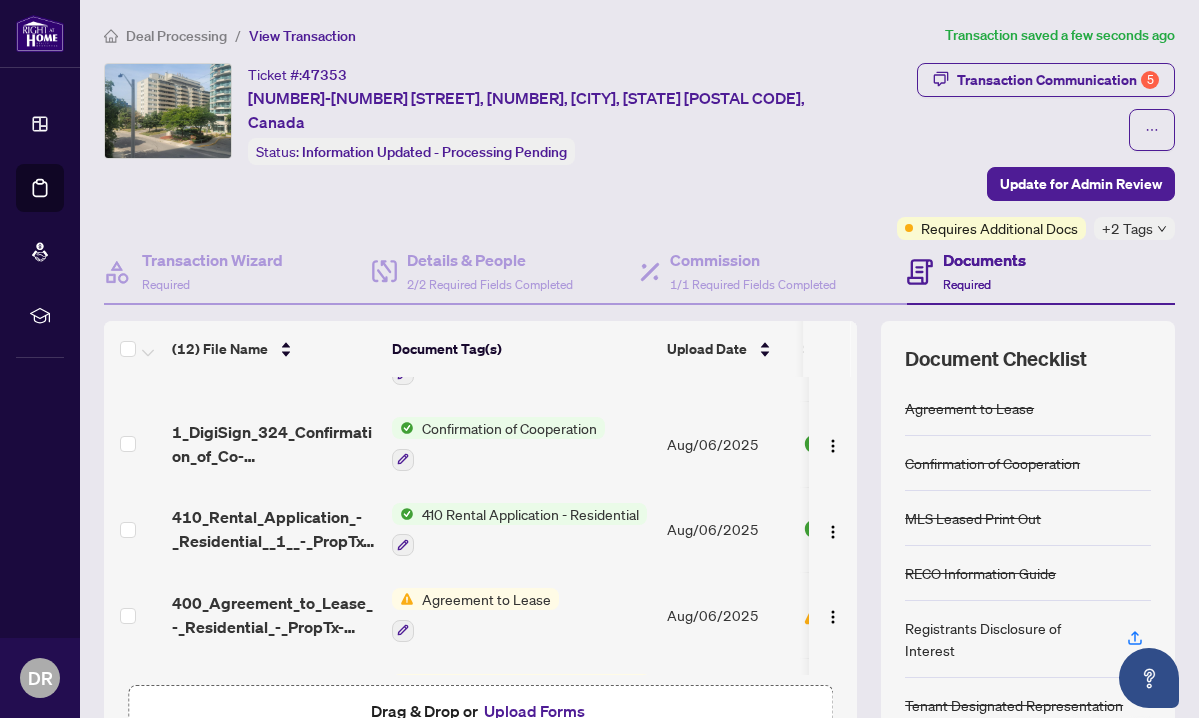 scroll, scrollTop: 619, scrollLeft: 2, axis: both 